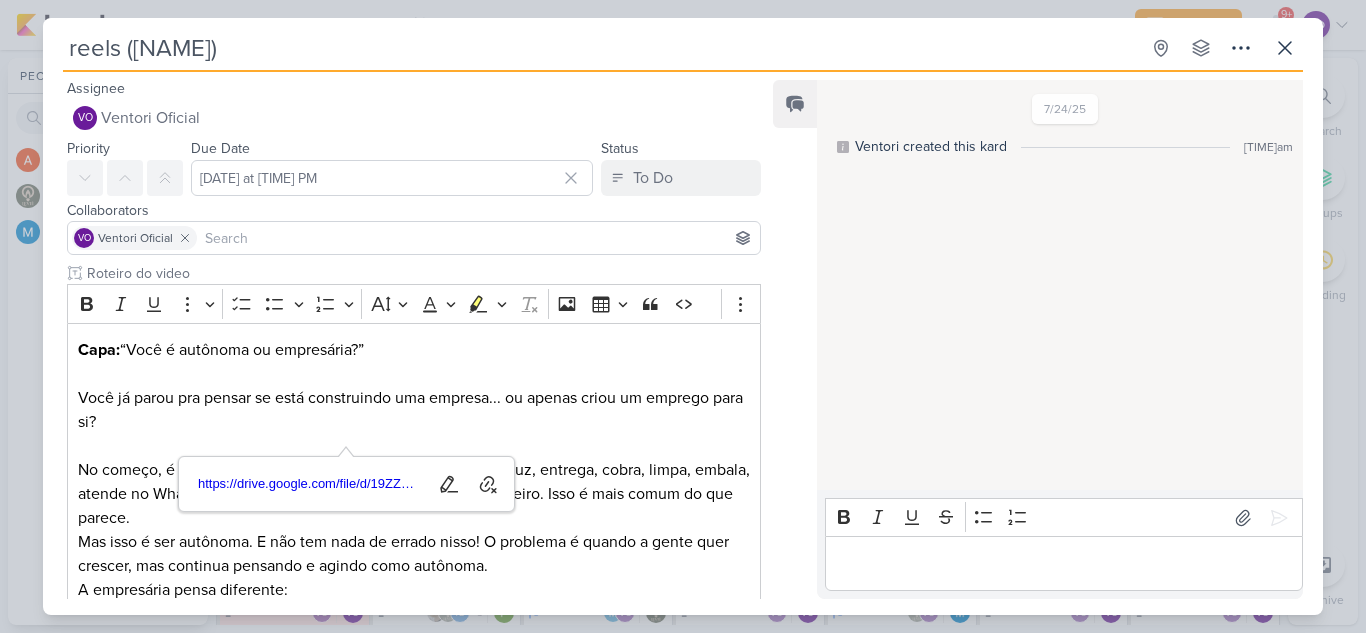 scroll, scrollTop: 0, scrollLeft: 0, axis: both 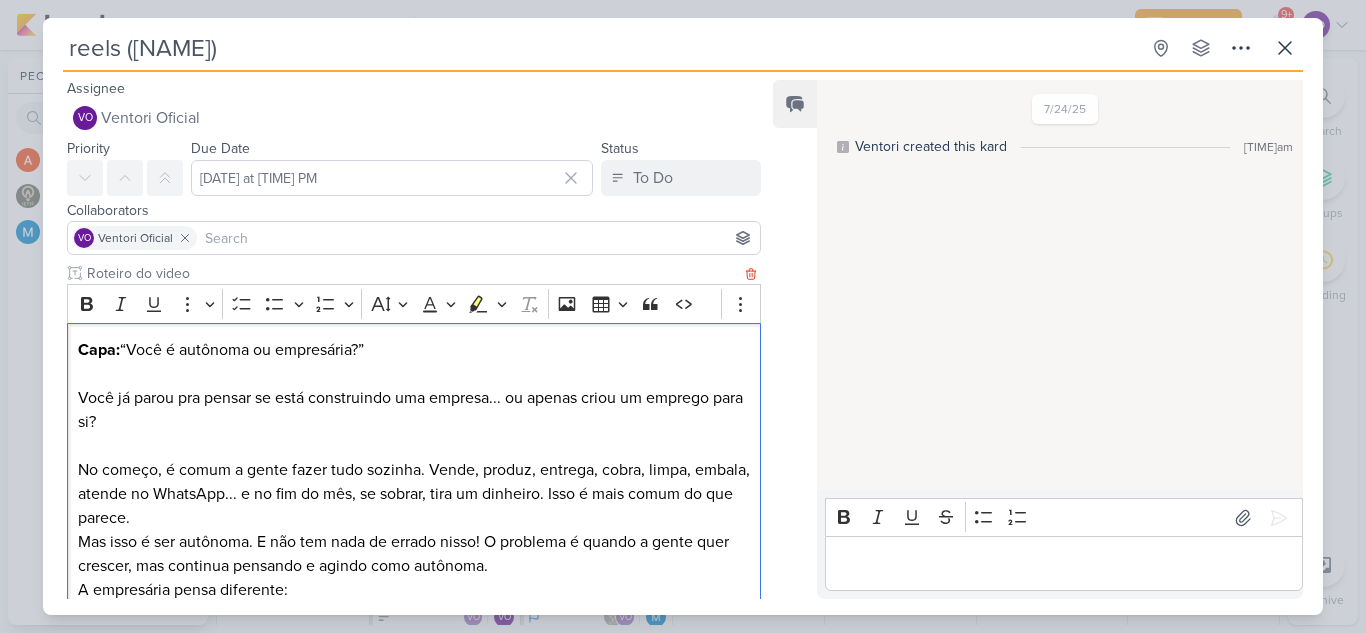 drag, startPoint x: 124, startPoint y: 350, endPoint x: 343, endPoint y: 349, distance: 219.00229 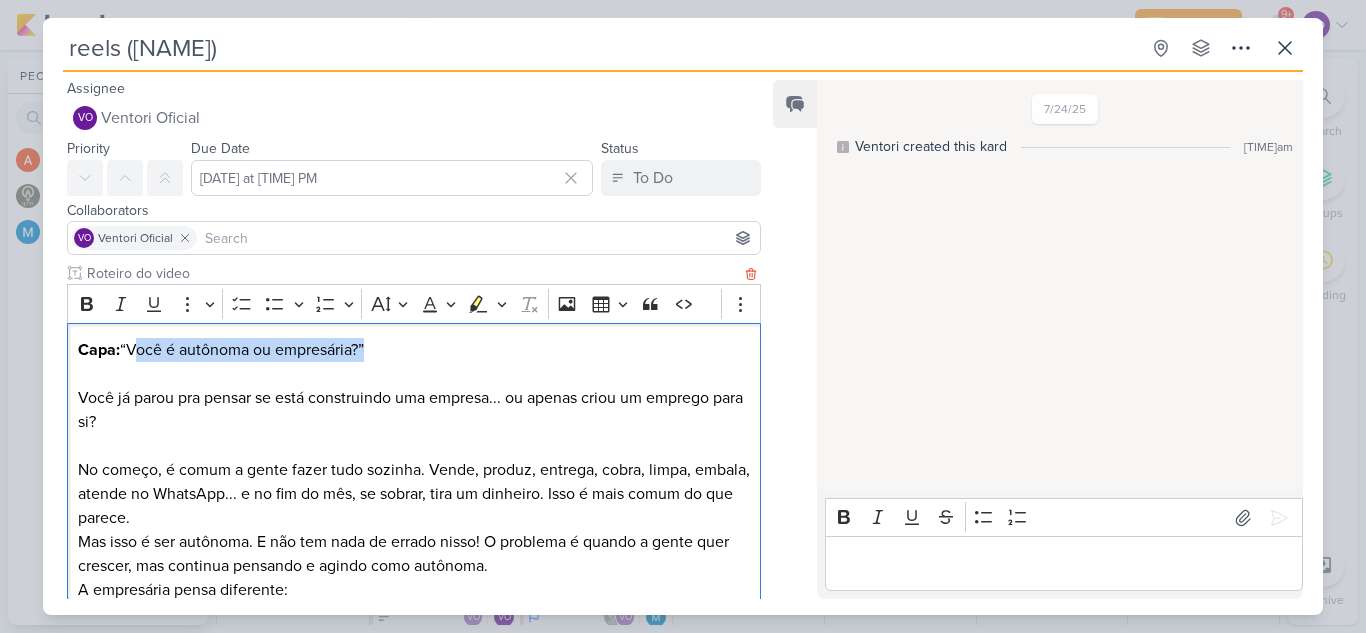 drag, startPoint x: 134, startPoint y: 349, endPoint x: 362, endPoint y: 351, distance: 228.00877 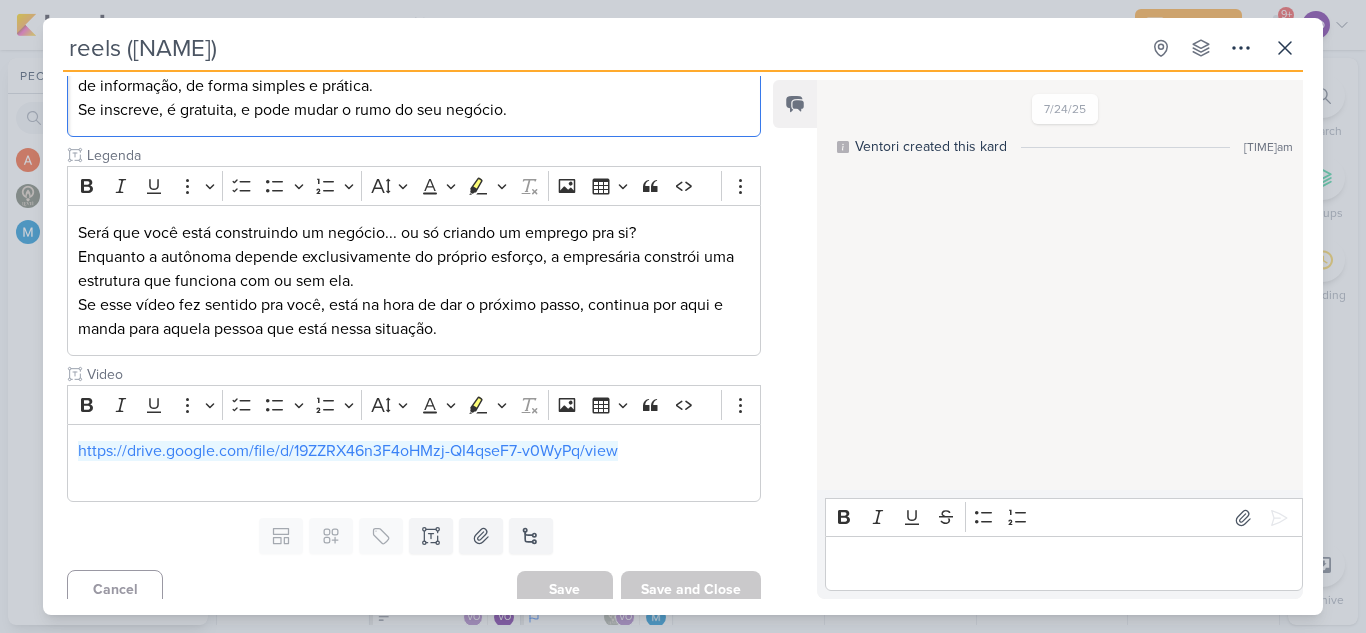 scroll, scrollTop: 710, scrollLeft: 0, axis: vertical 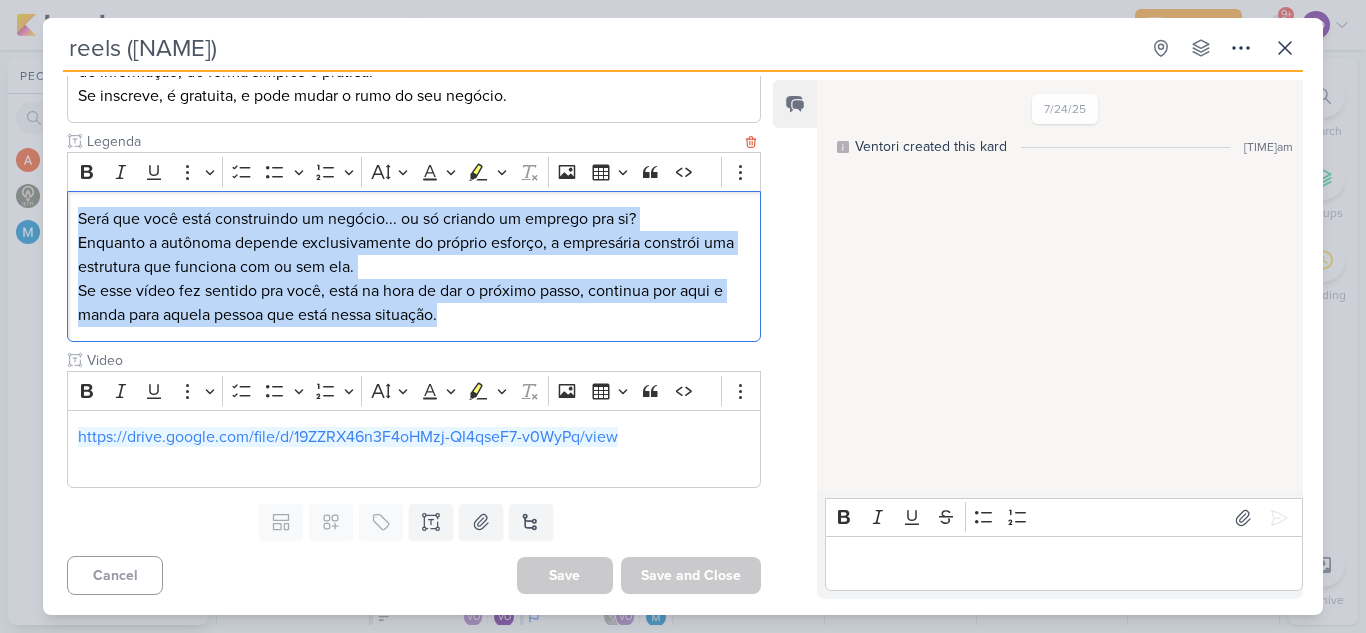 drag, startPoint x: 482, startPoint y: 317, endPoint x: 68, endPoint y: 210, distance: 427.6038 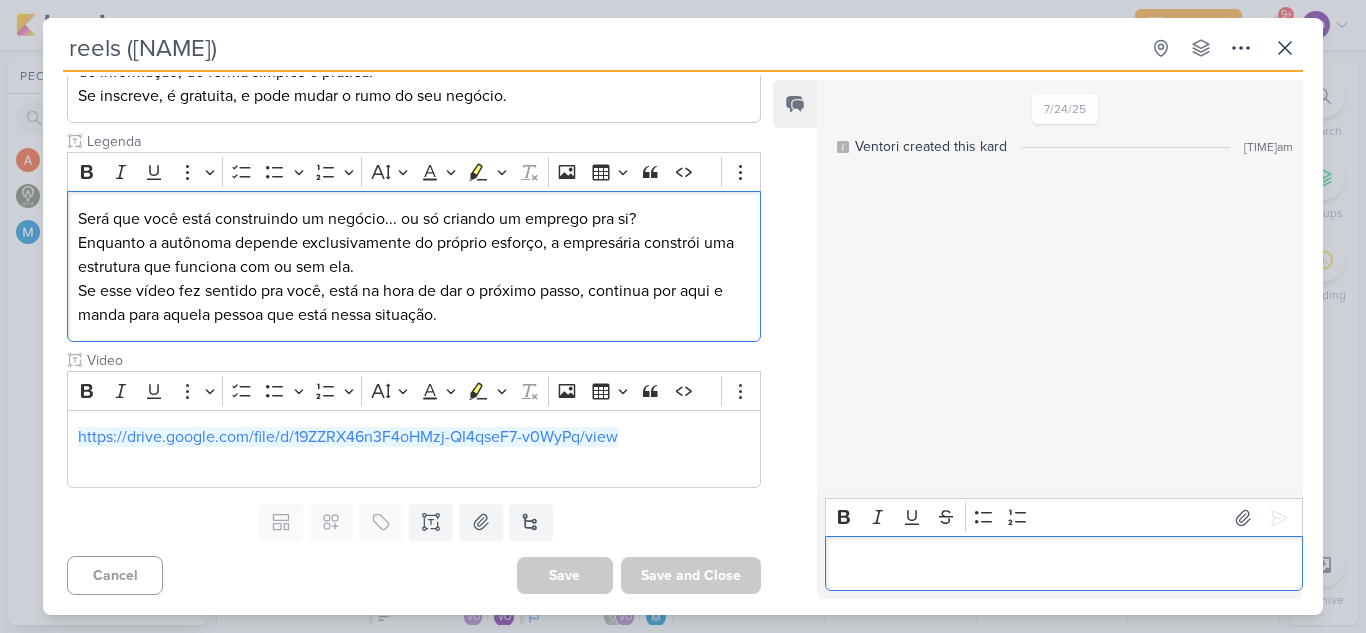 click at bounding box center (1064, 563) 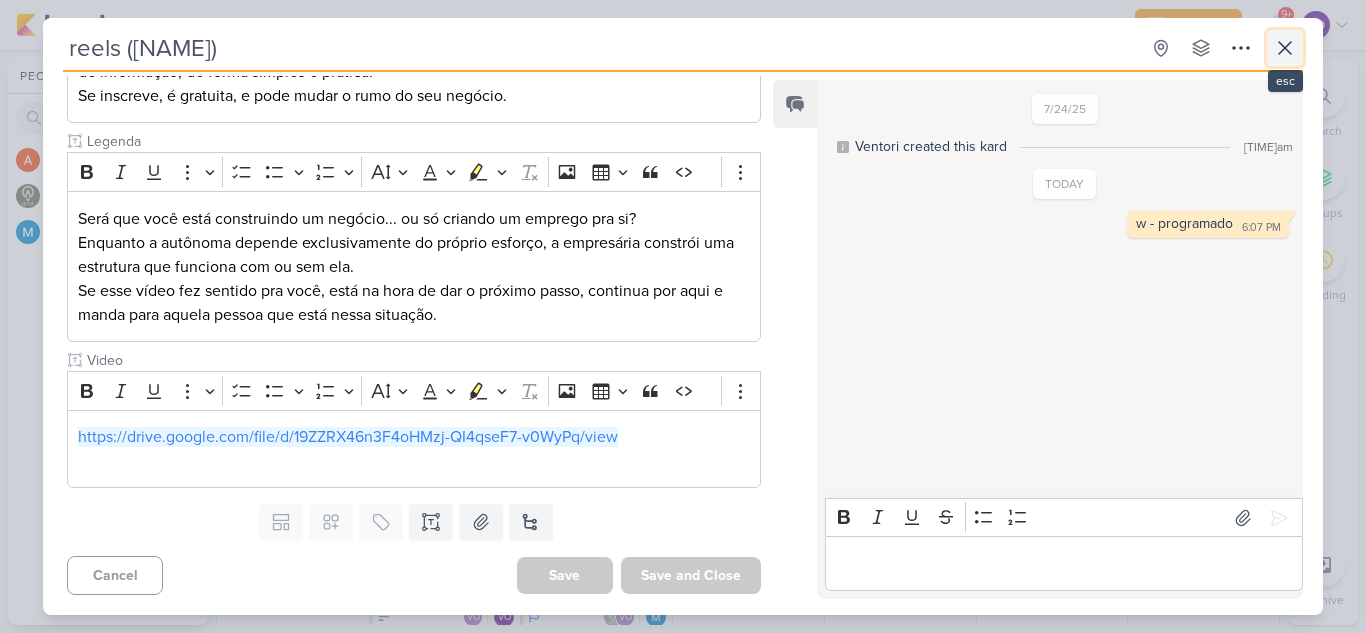 click at bounding box center (1285, 48) 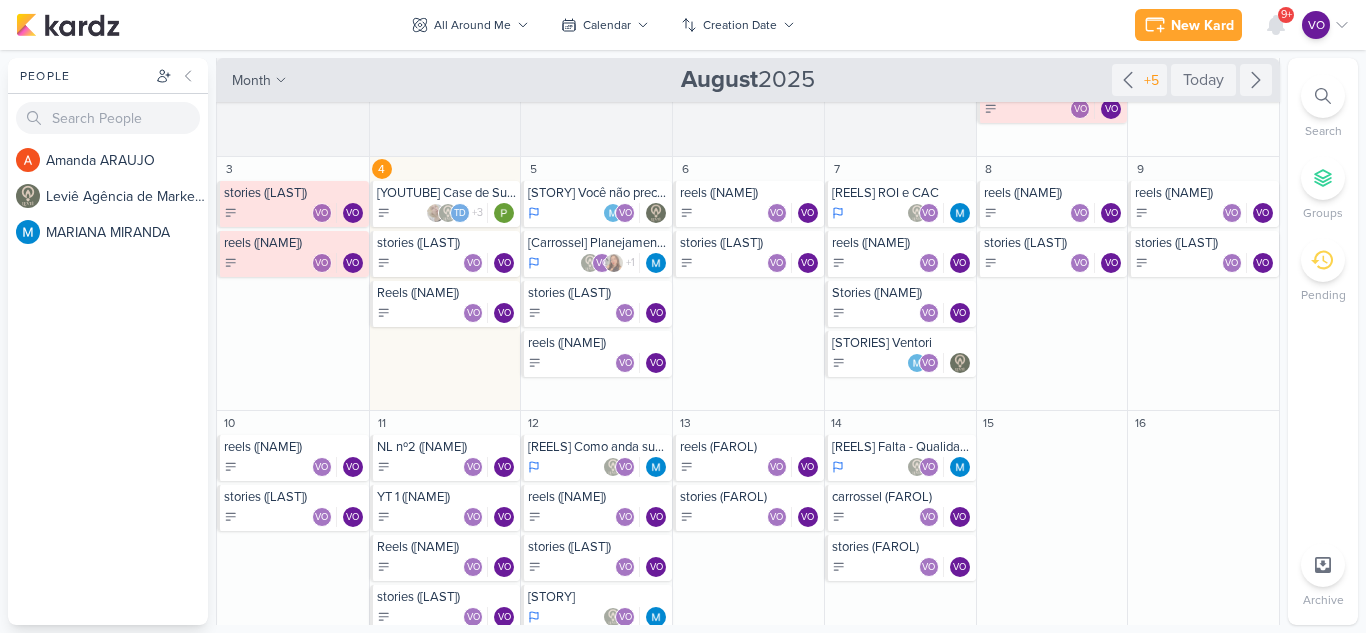 click on "9+" at bounding box center [1286, 15] 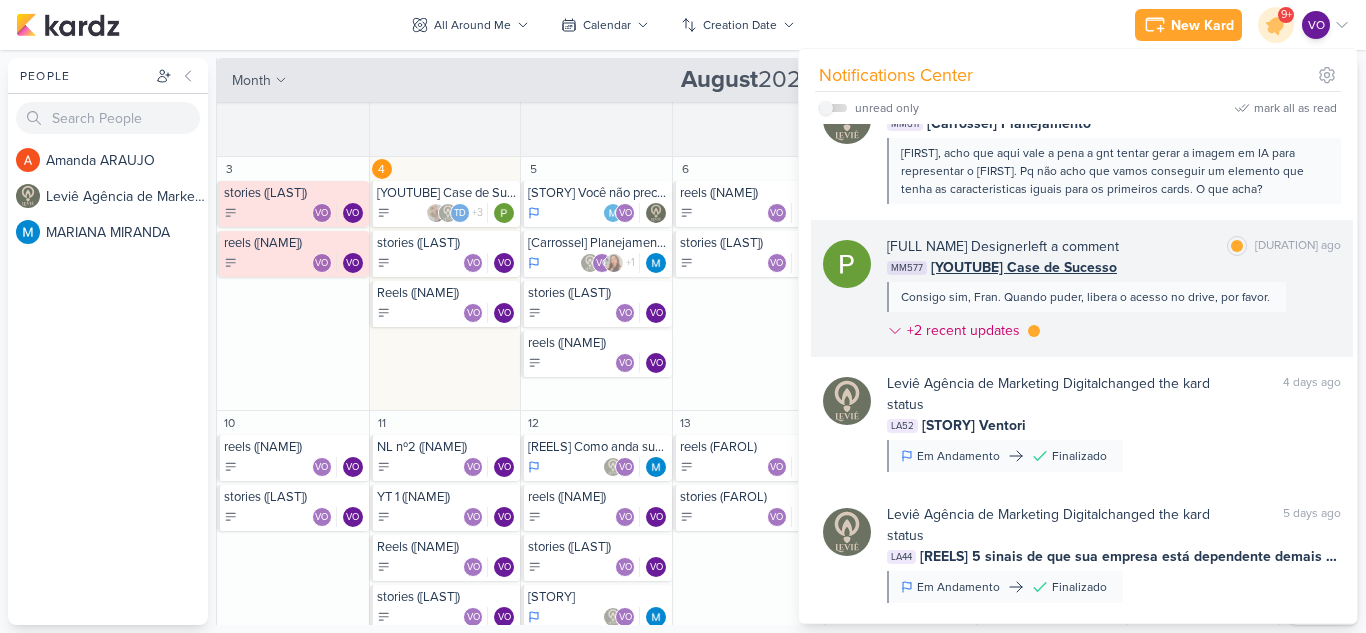 scroll, scrollTop: 700, scrollLeft: 0, axis: vertical 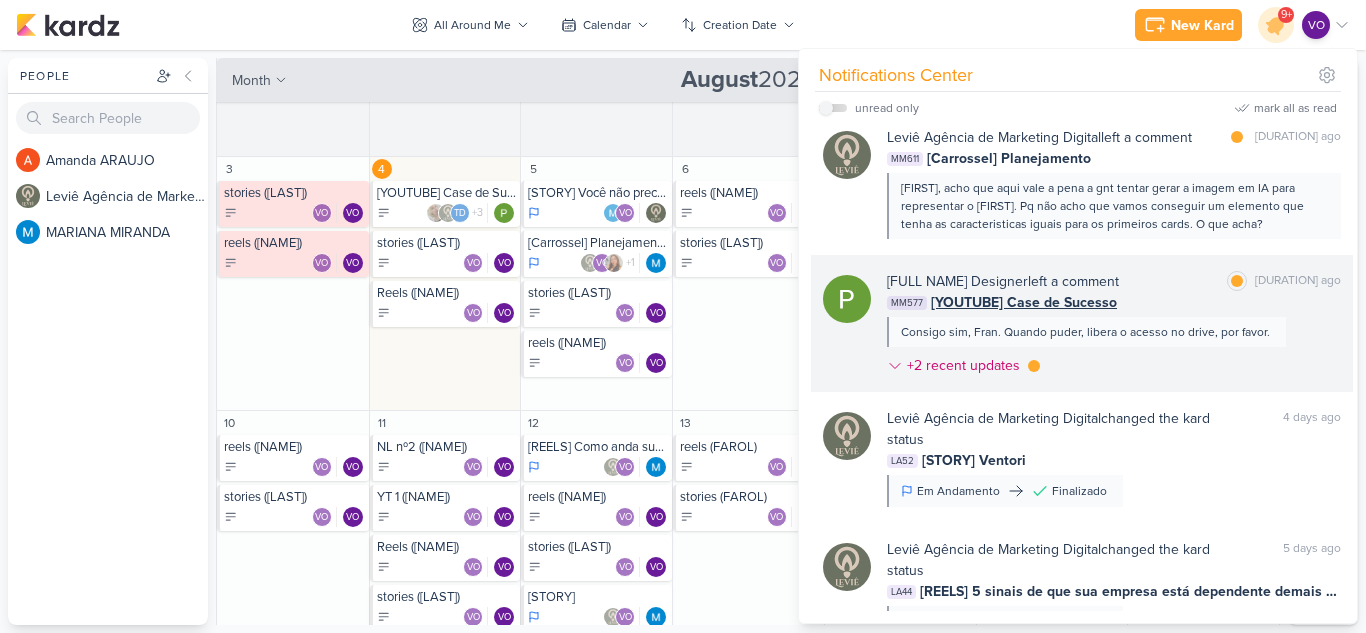 click on "MM577
[YOUTUBE] Case de Sucesso" at bounding box center (1114, 302) 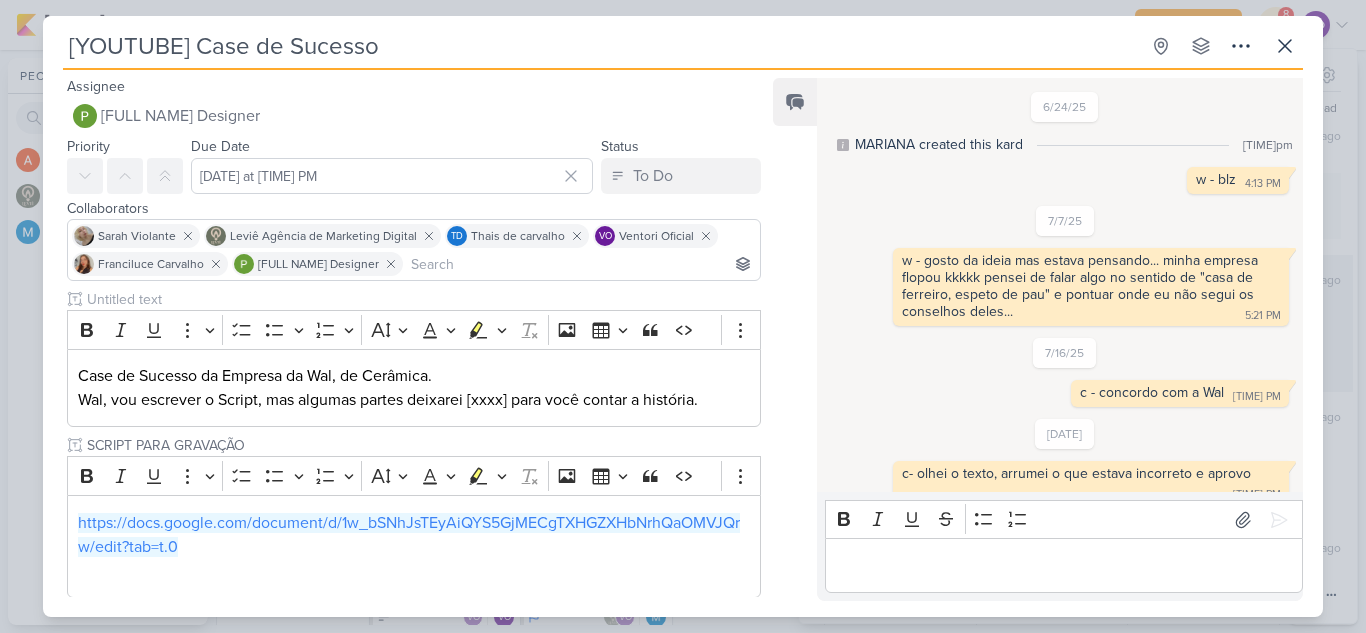 scroll, scrollTop: 673, scrollLeft: 0, axis: vertical 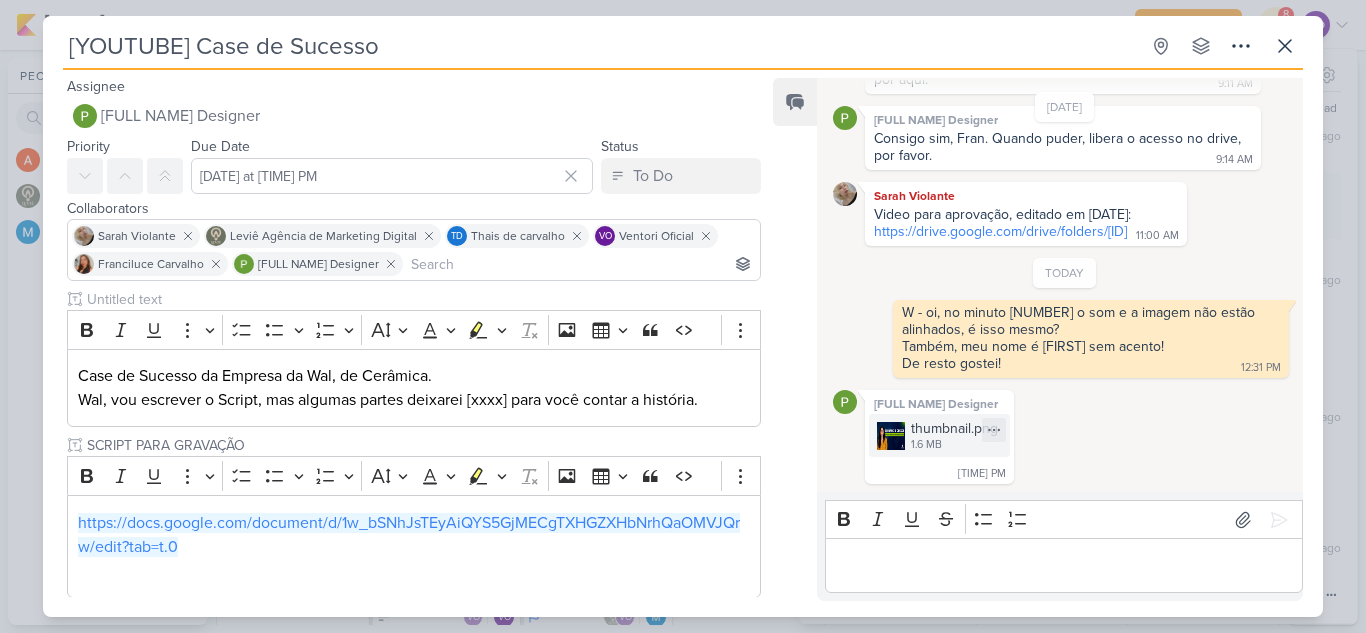 click on "1.6 MB" at bounding box center [954, 445] 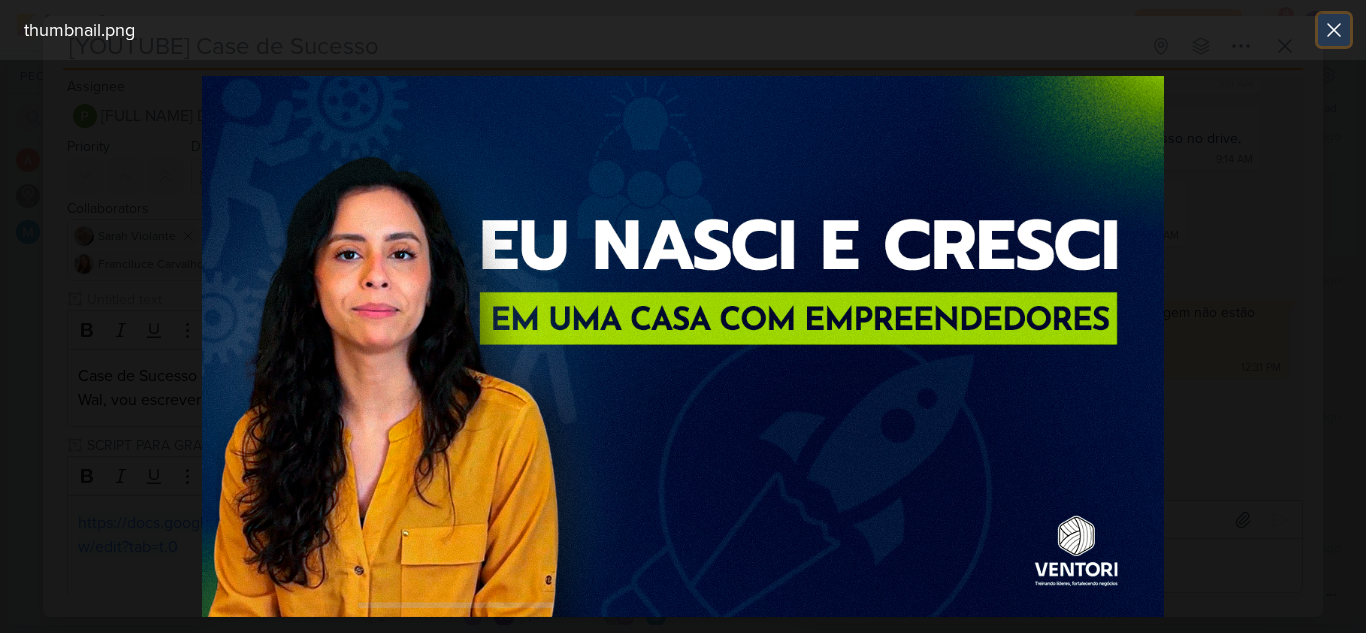 click 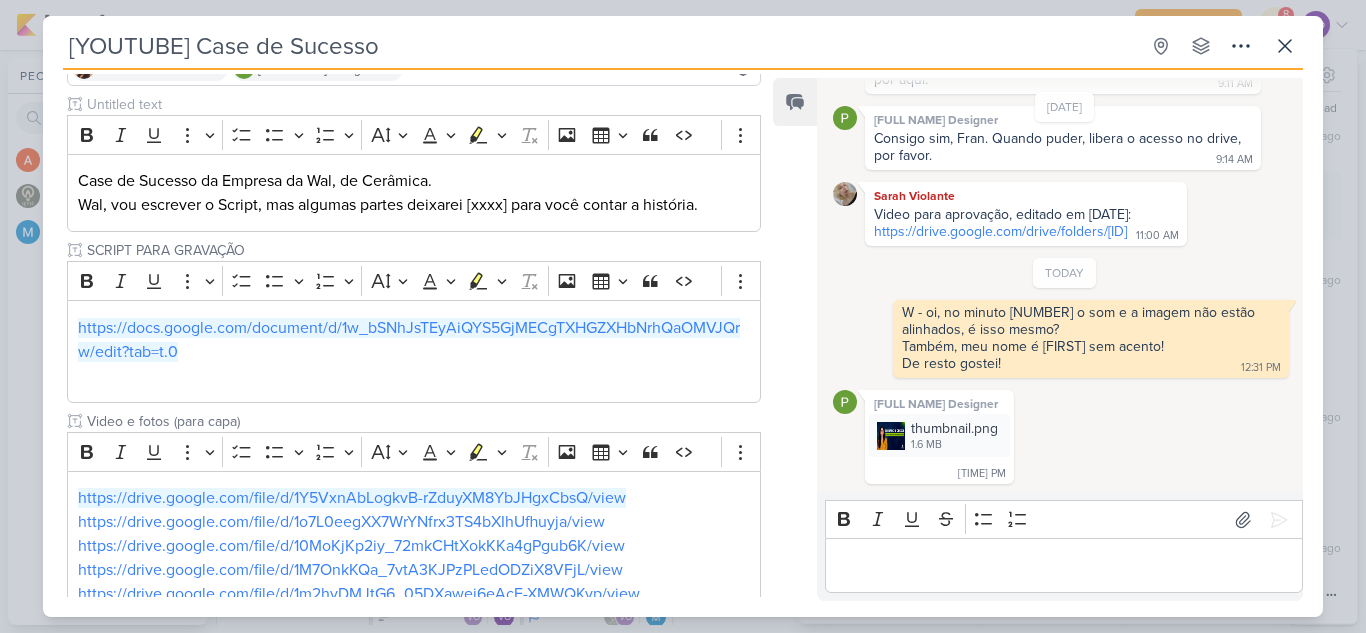 scroll, scrollTop: 154, scrollLeft: 0, axis: vertical 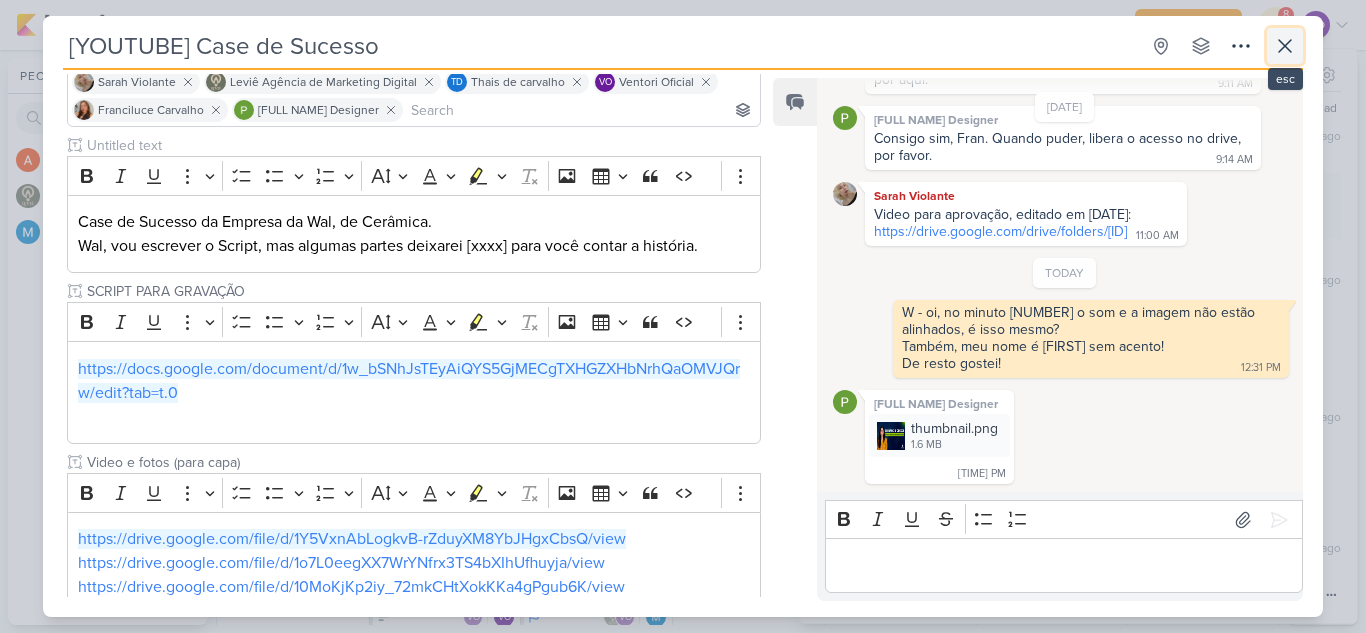 click 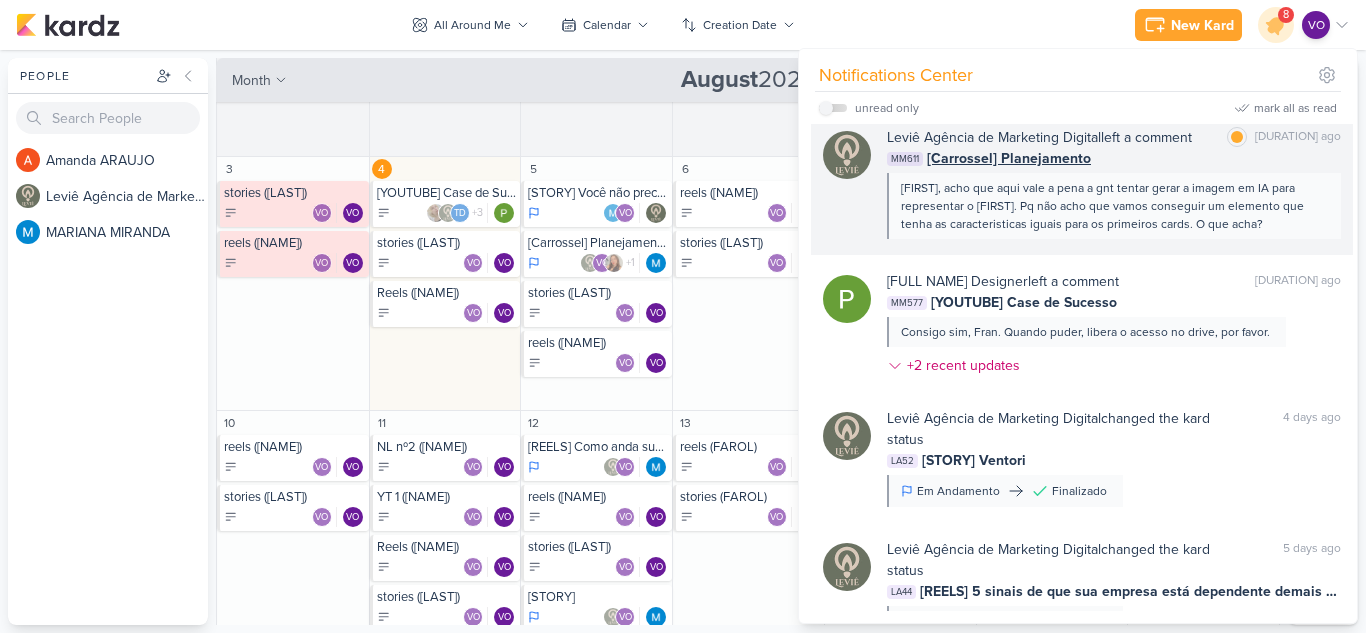 click on "[FIRST], acho que aqui vale a pena a gnt tentar gerar a imagem em IA para representar o [FIRST]. Pq não acho que vamos conseguir um elemento que tenha as caracteristicas iguais para os primeiros cards. O que acha?" at bounding box center [1113, 206] 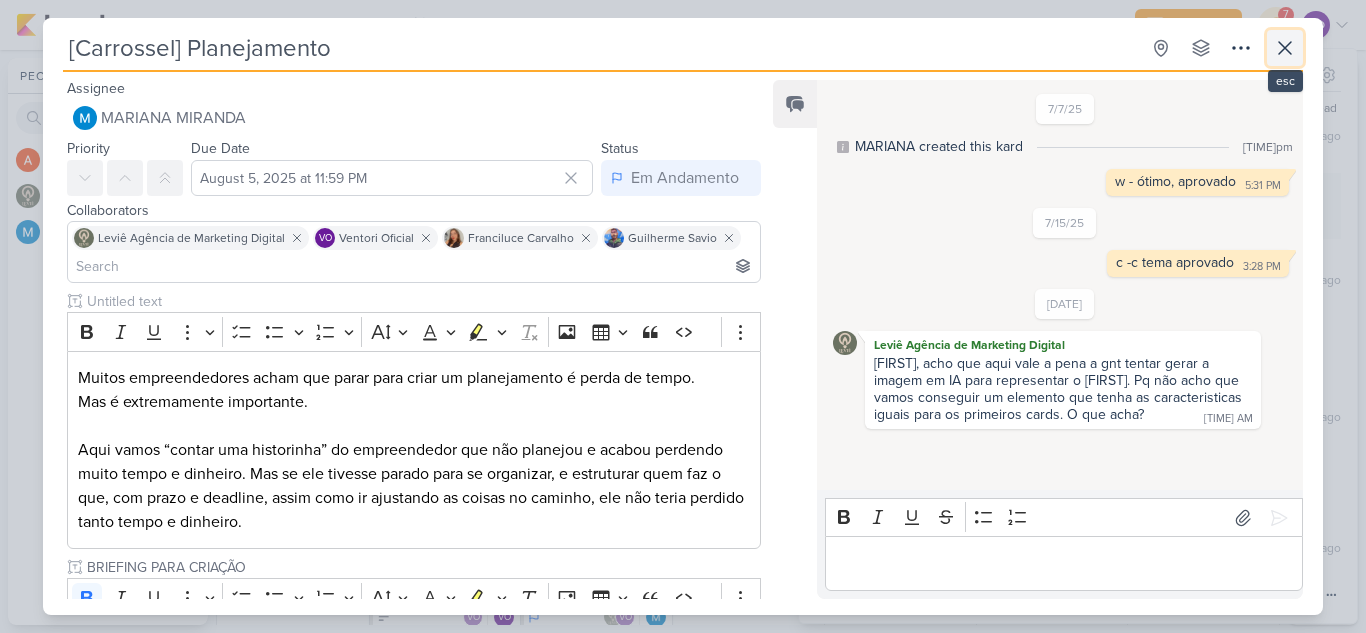 click 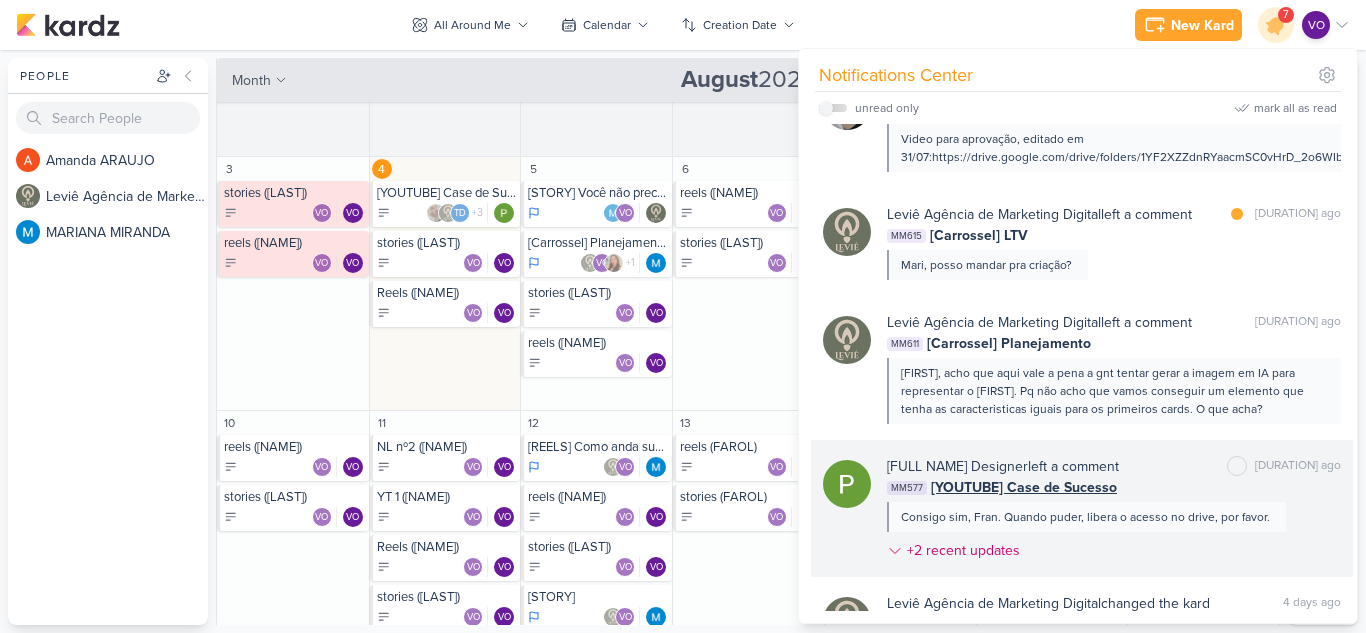 scroll, scrollTop: 600, scrollLeft: 0, axis: vertical 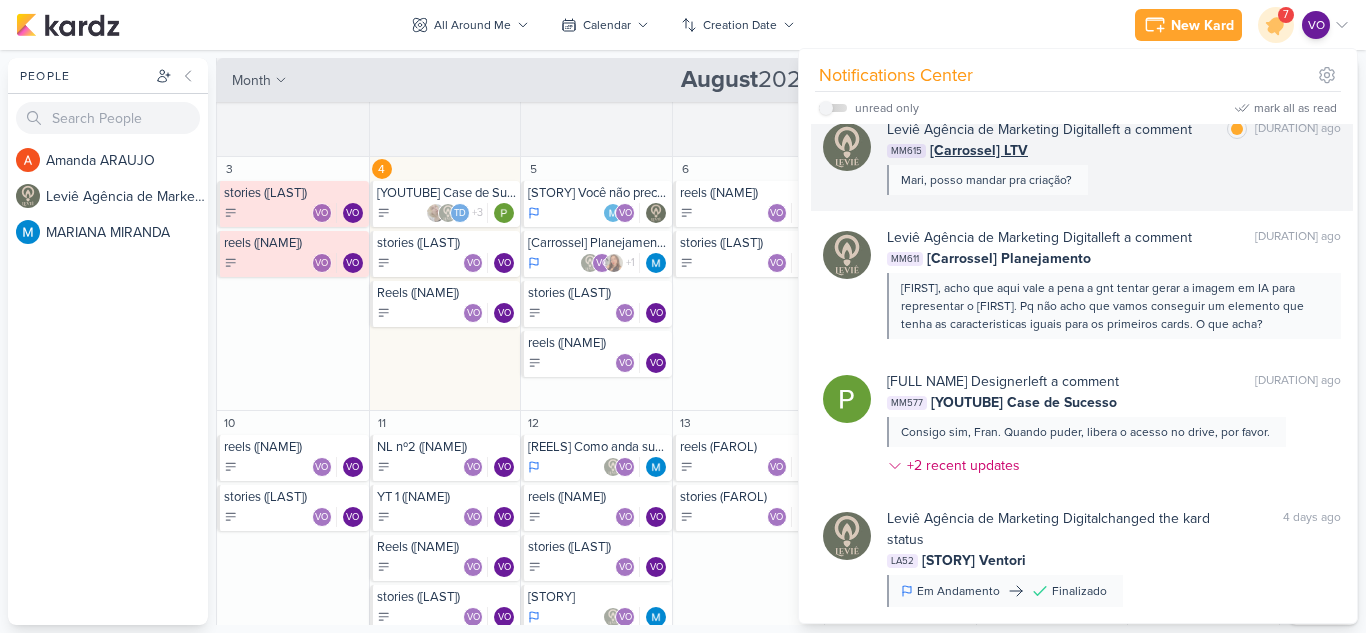 click on "[FIRST] Agência de Marketing Digital  left a comment
mark as read
3 days ago
MM615
[Carrossel] LTV
[FIRST], posso mandar pra criação?" at bounding box center (1114, 157) 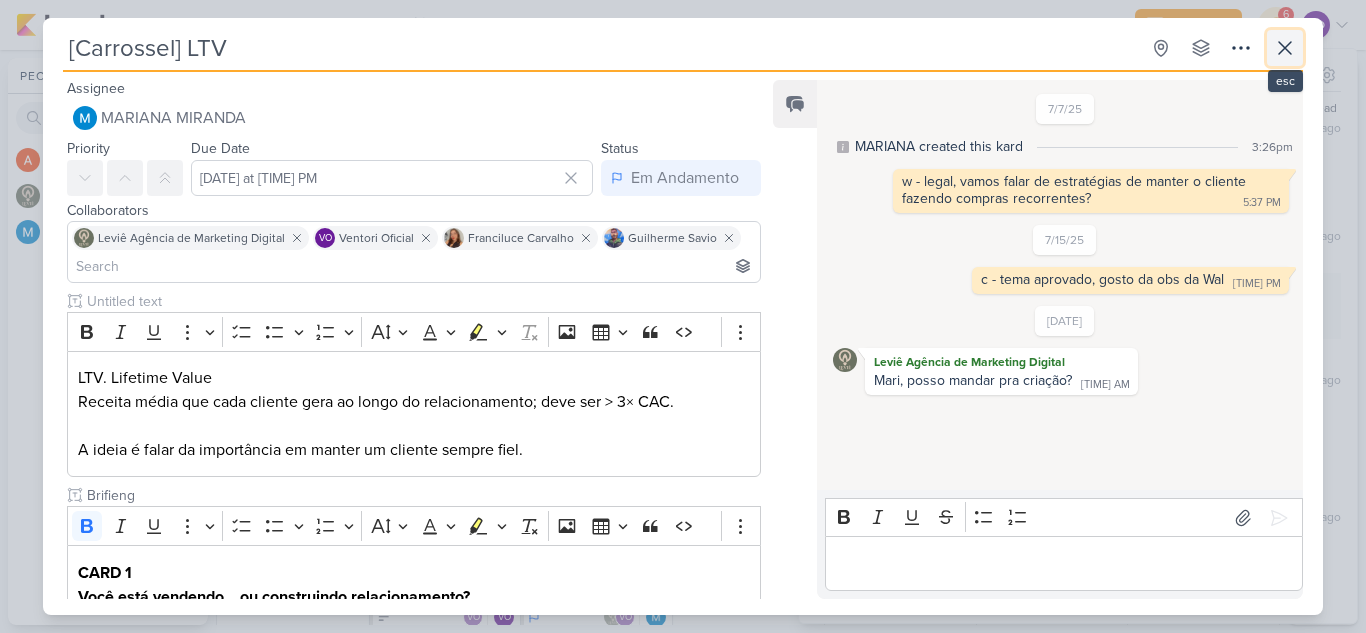 click 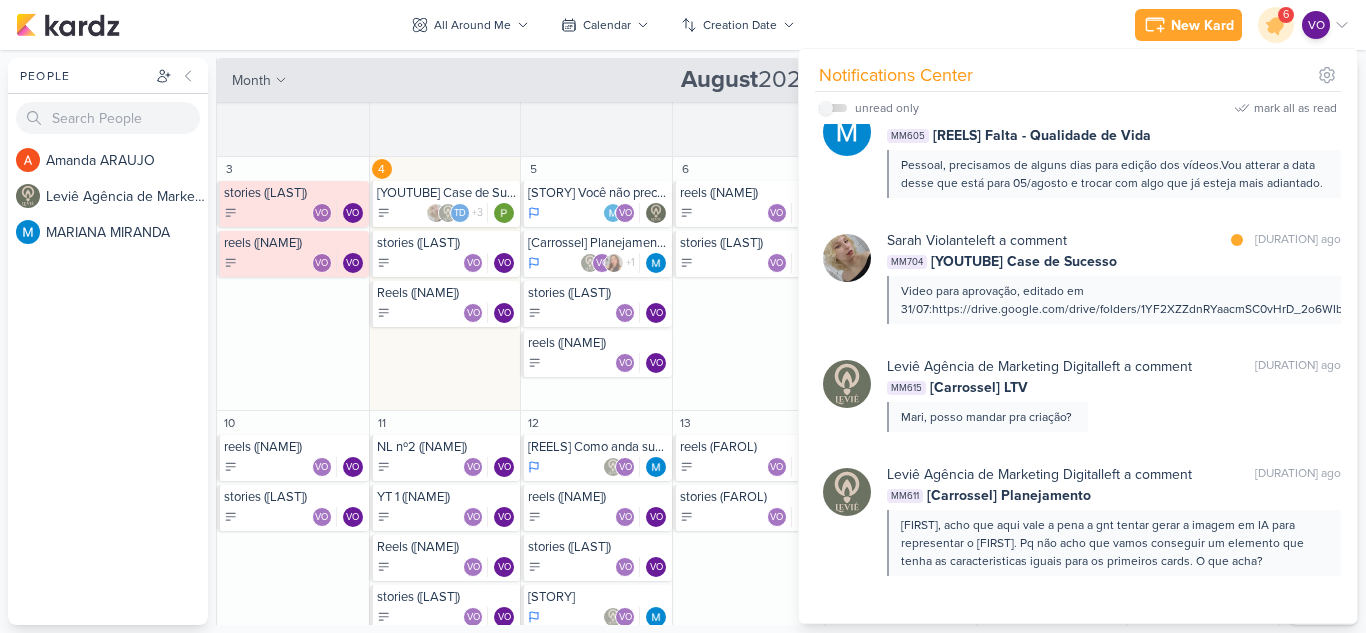 scroll, scrollTop: 355, scrollLeft: 0, axis: vertical 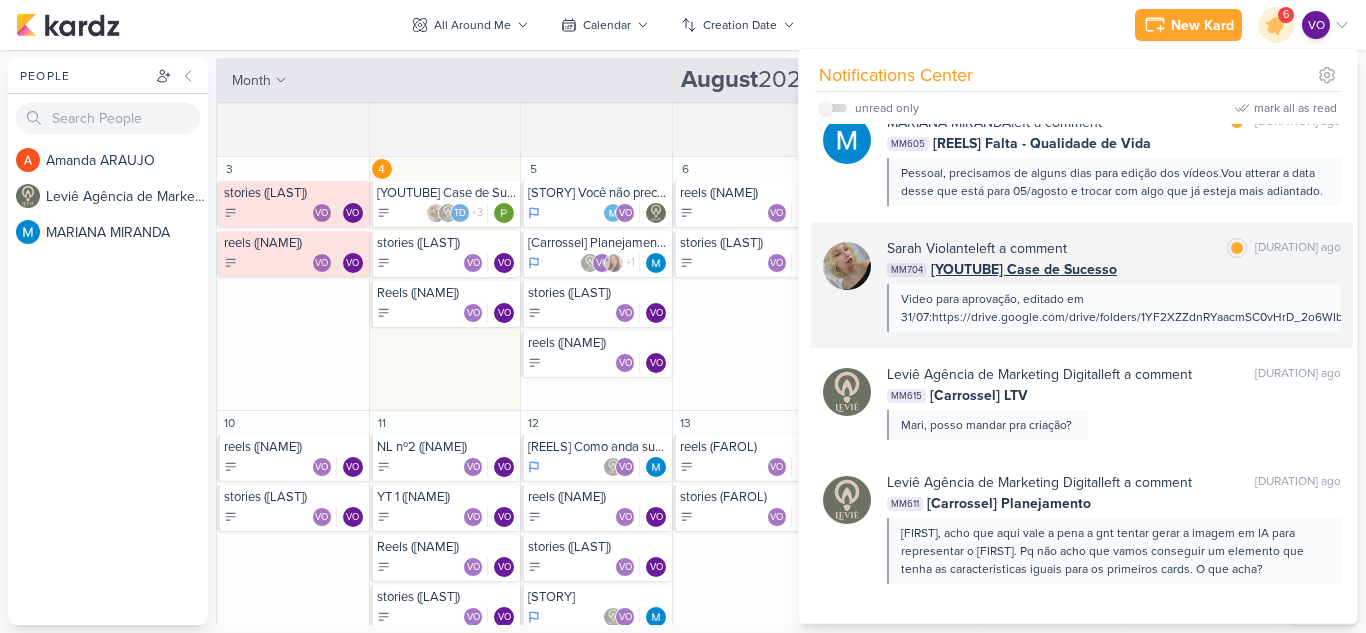 click on "MM704
[YOUTUBE] Case de Sucesso" at bounding box center (1114, 269) 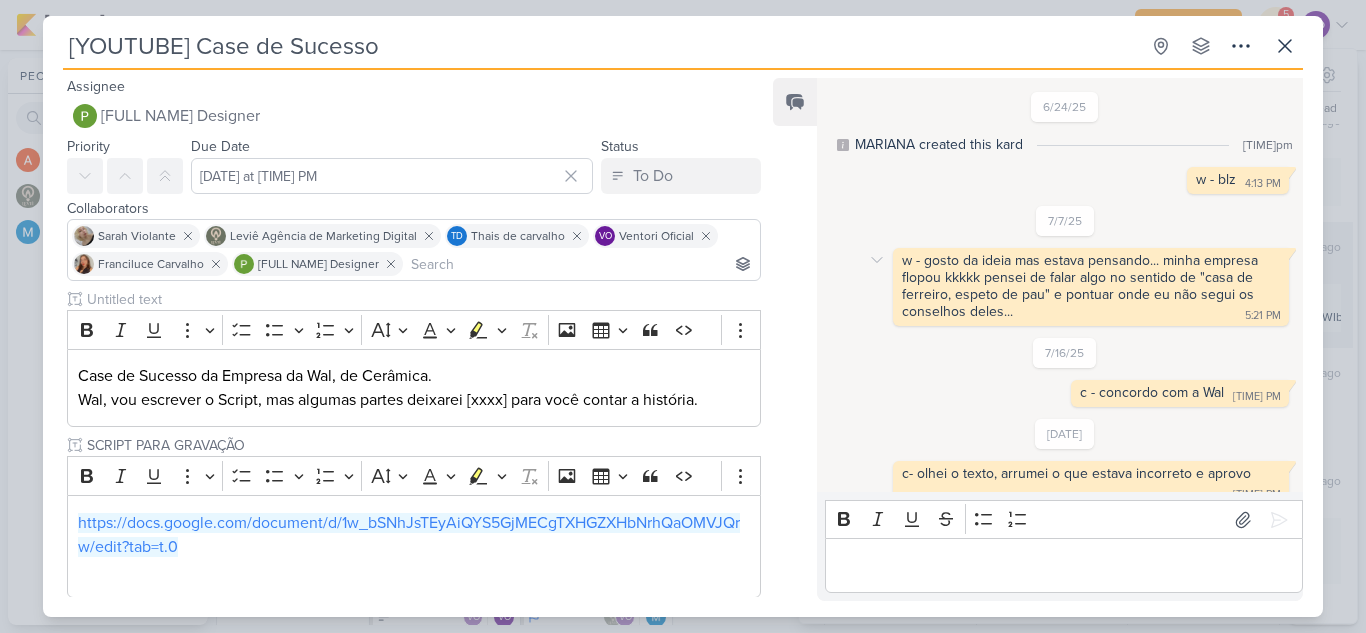 scroll, scrollTop: 673, scrollLeft: 0, axis: vertical 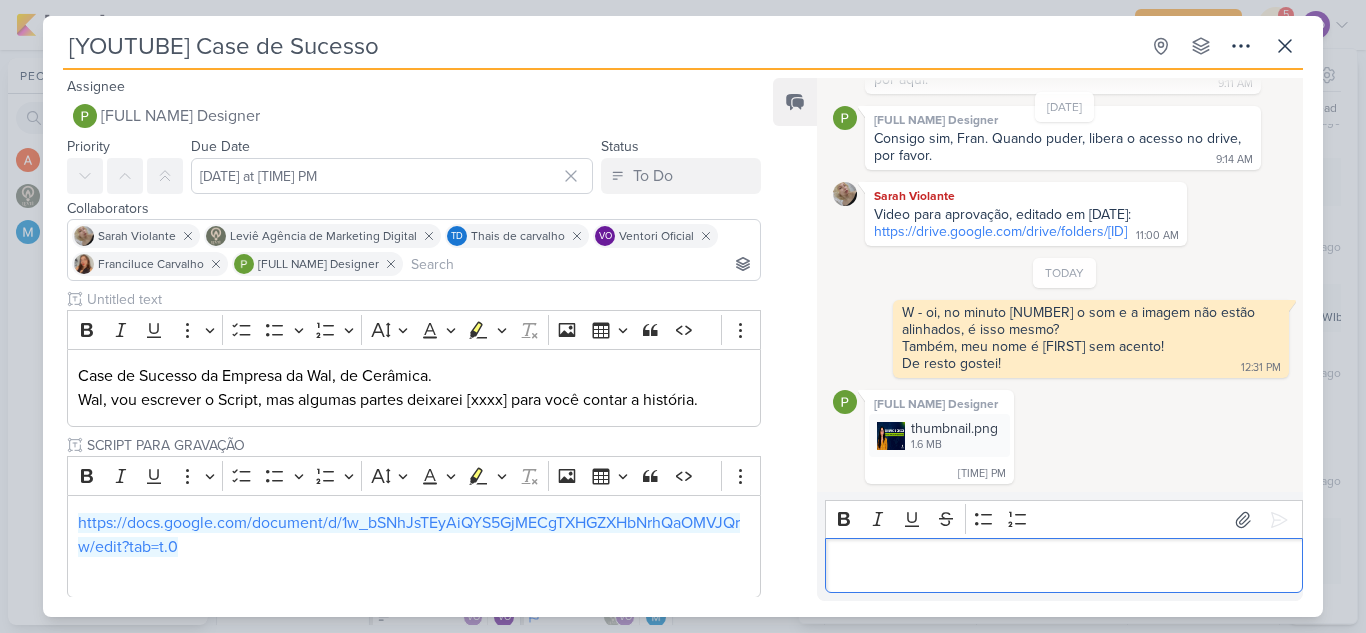click at bounding box center [1063, 566] 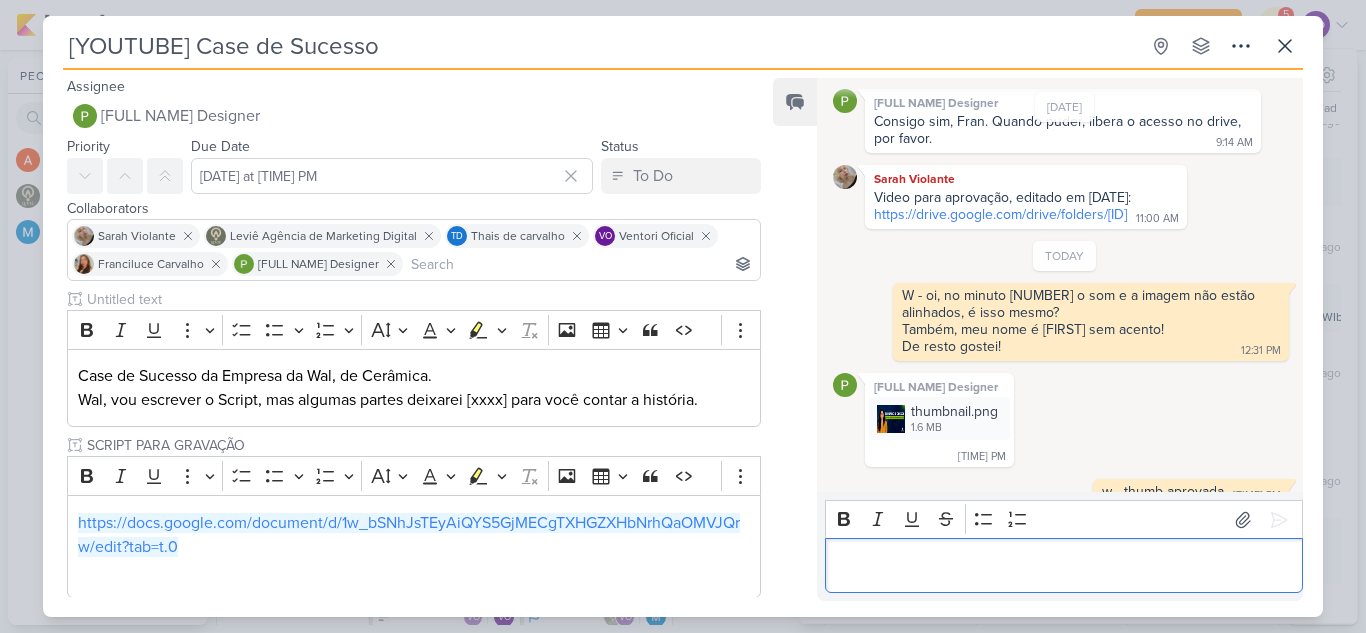 scroll, scrollTop: 712, scrollLeft: 0, axis: vertical 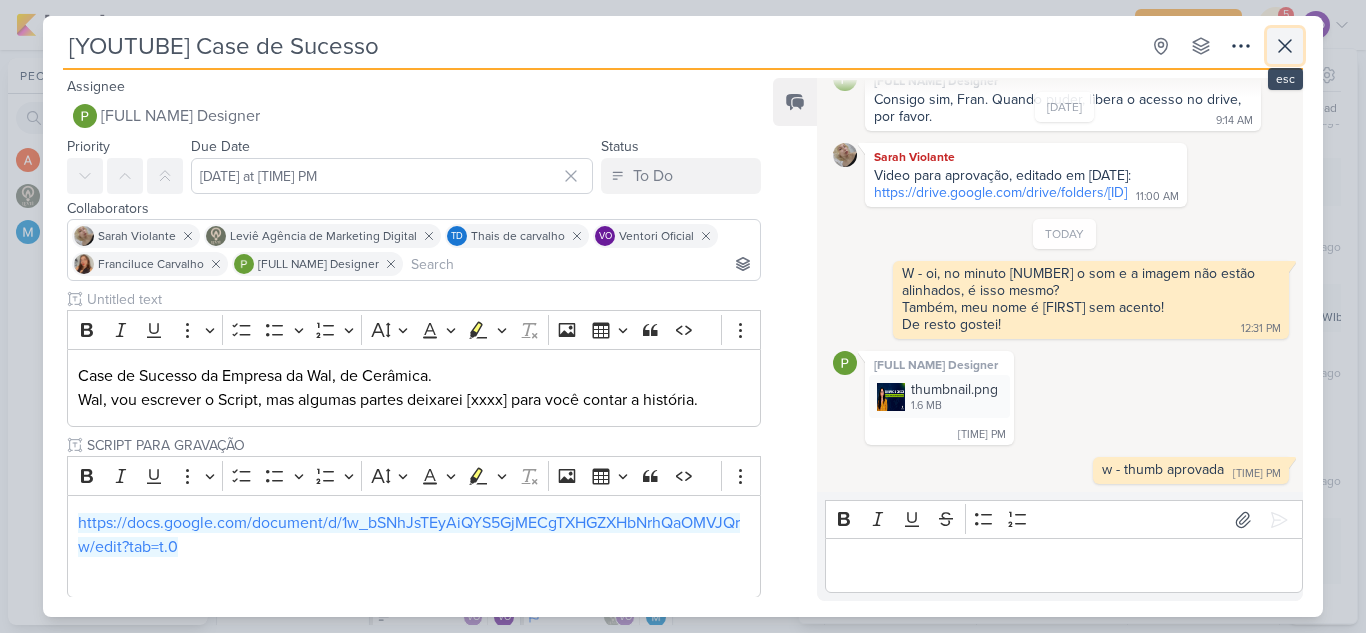 click 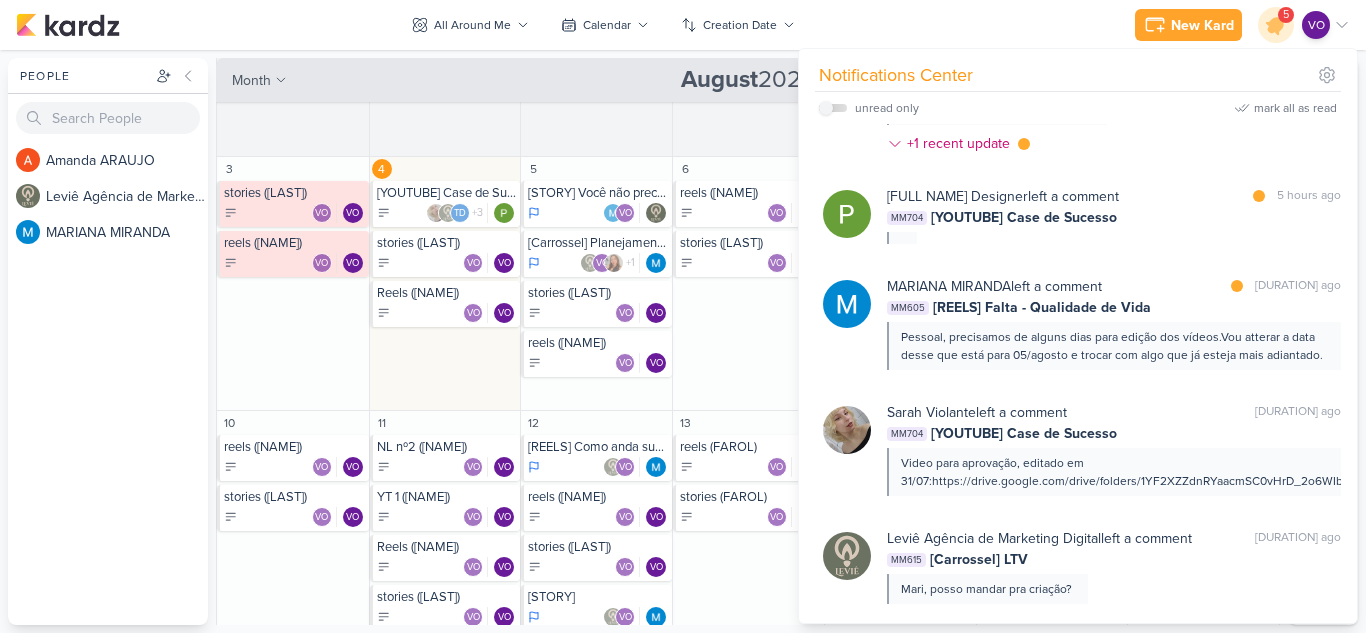 scroll, scrollTop: 167, scrollLeft: 0, axis: vertical 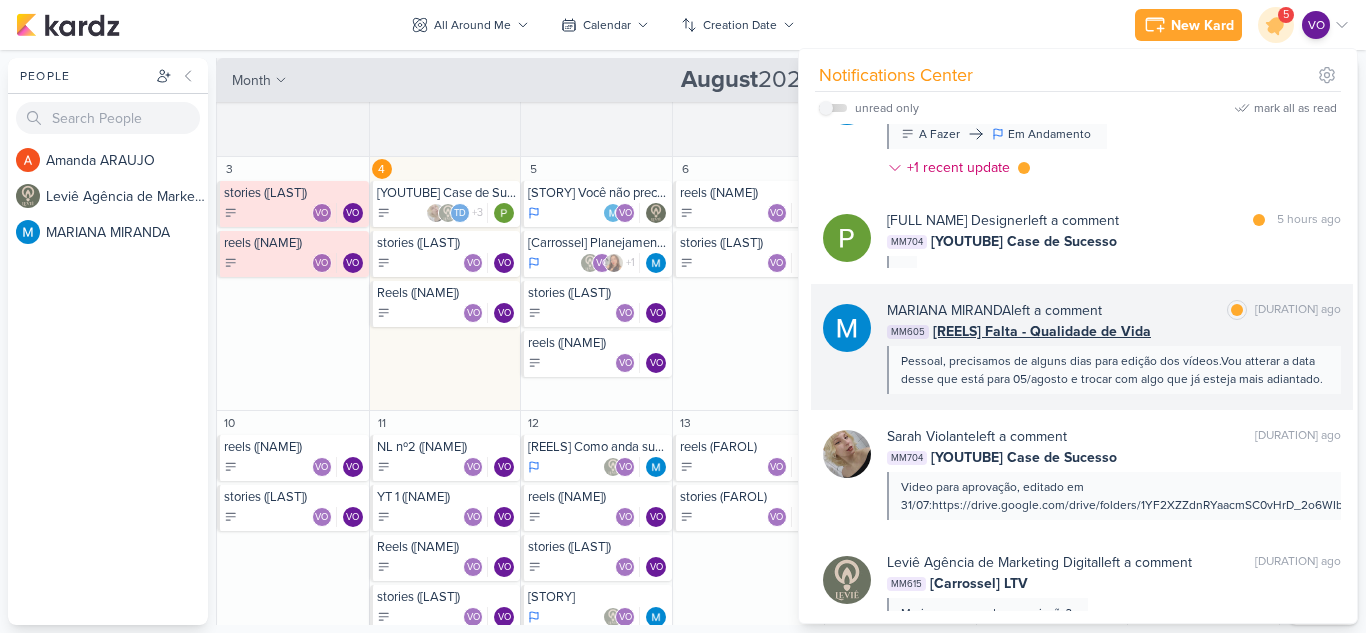 click on "[FULL NAME] left a comment
mark as read
[DURATION] ago" at bounding box center (1114, 310) 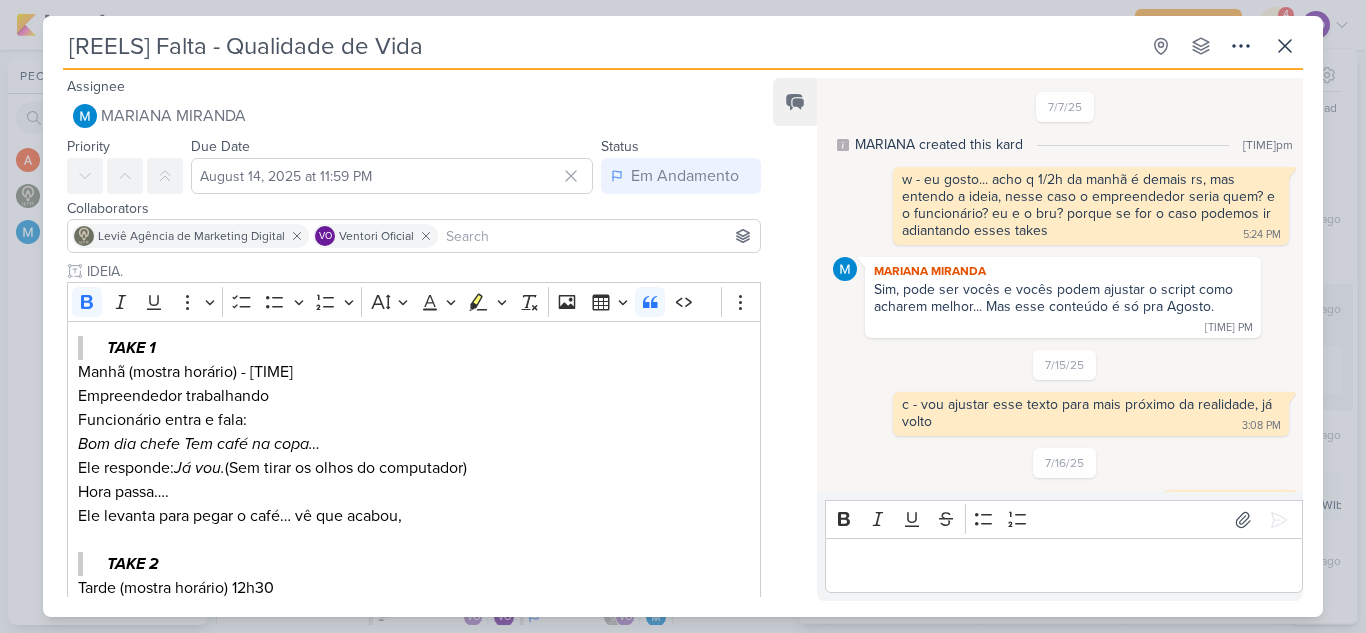 scroll, scrollTop: 185, scrollLeft: 0, axis: vertical 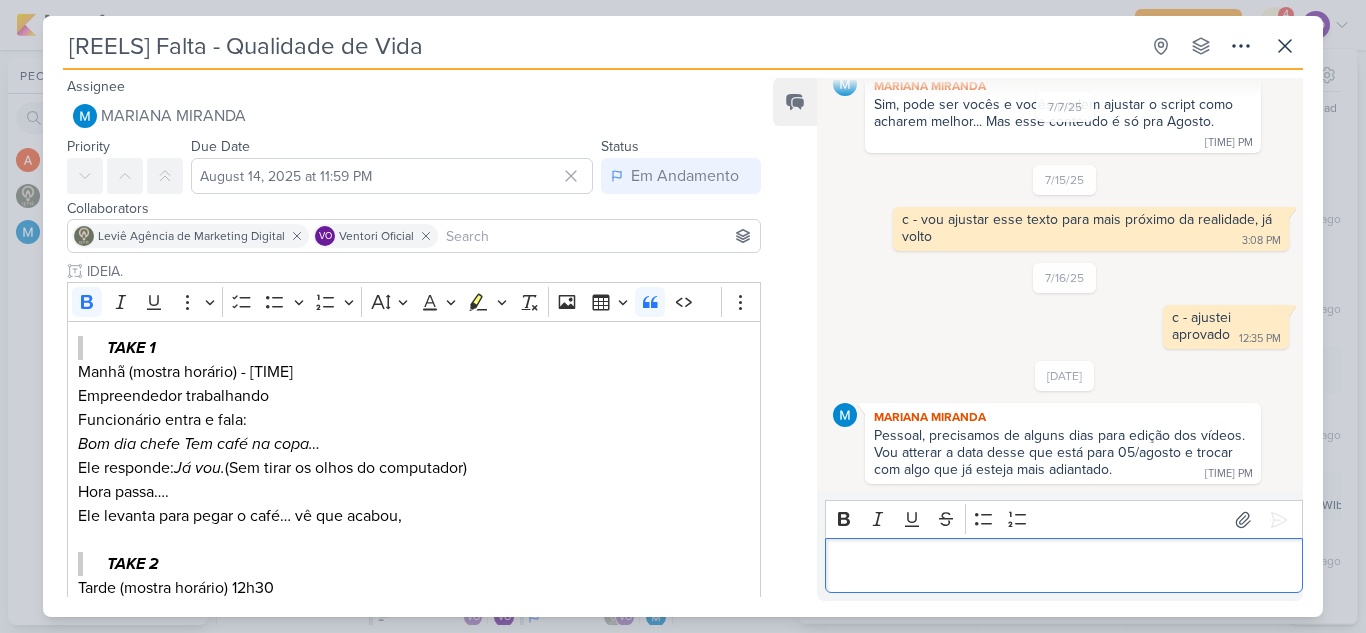 click at bounding box center (1064, 565) 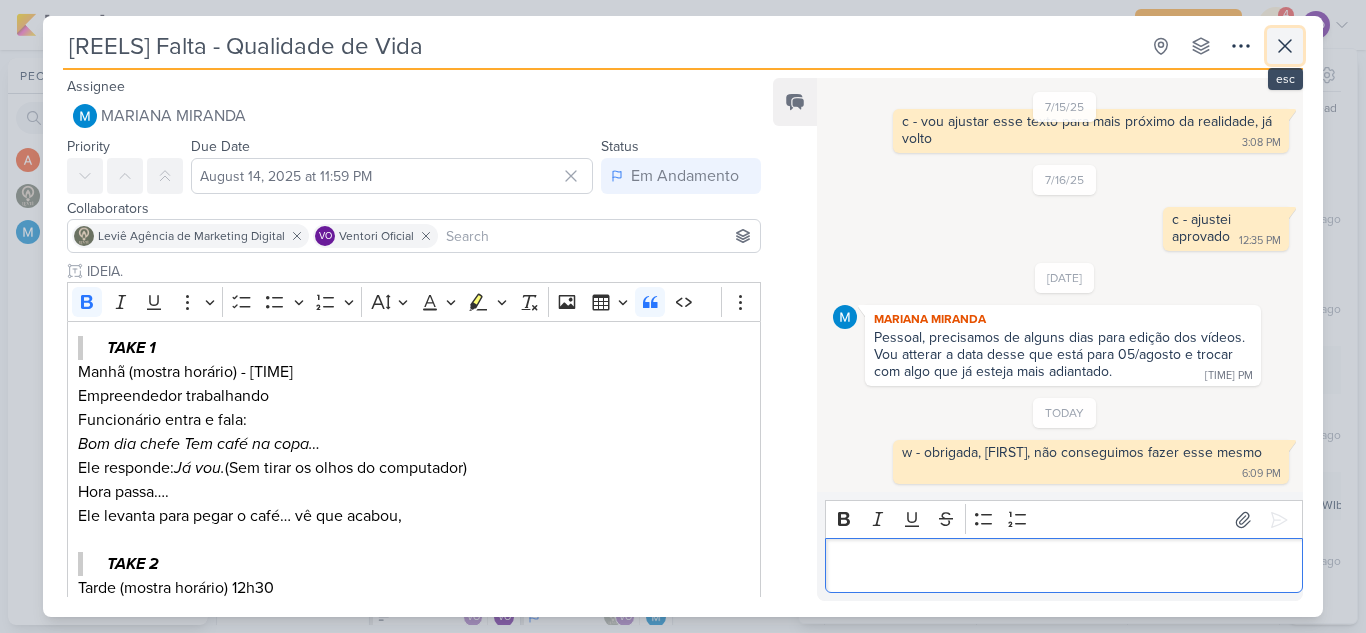 click 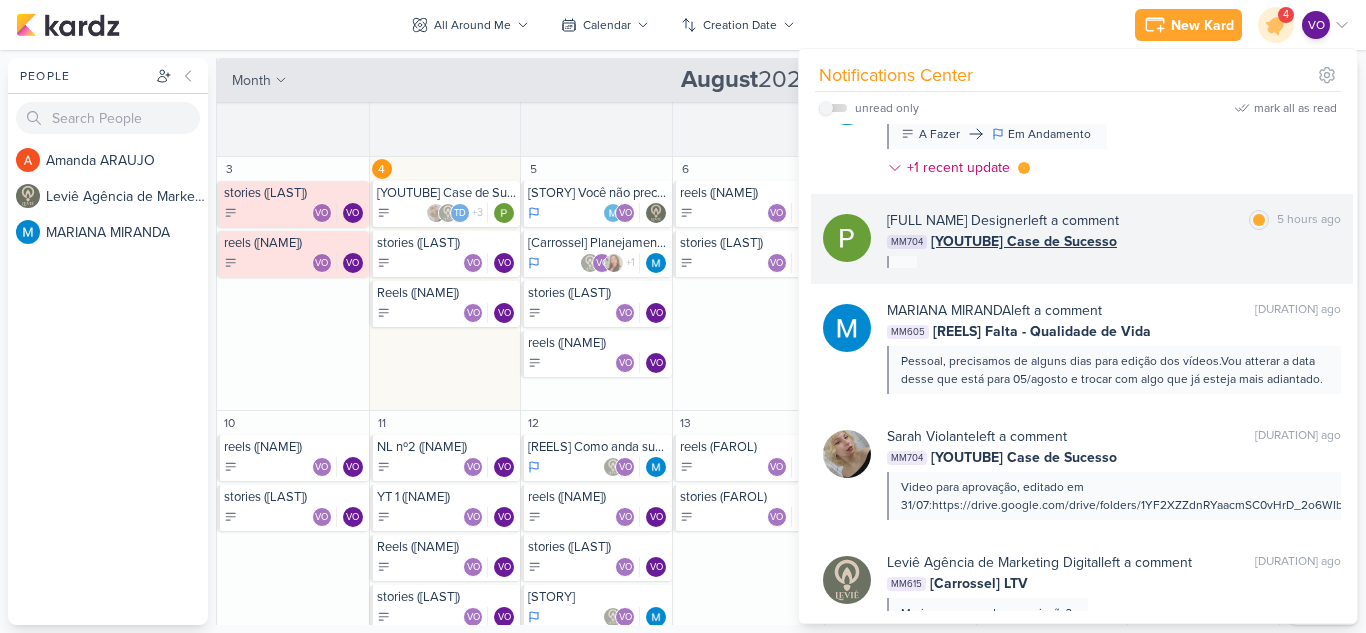 click on "MM704
[YOUTUBE] Case de Sucesso" at bounding box center (1114, 241) 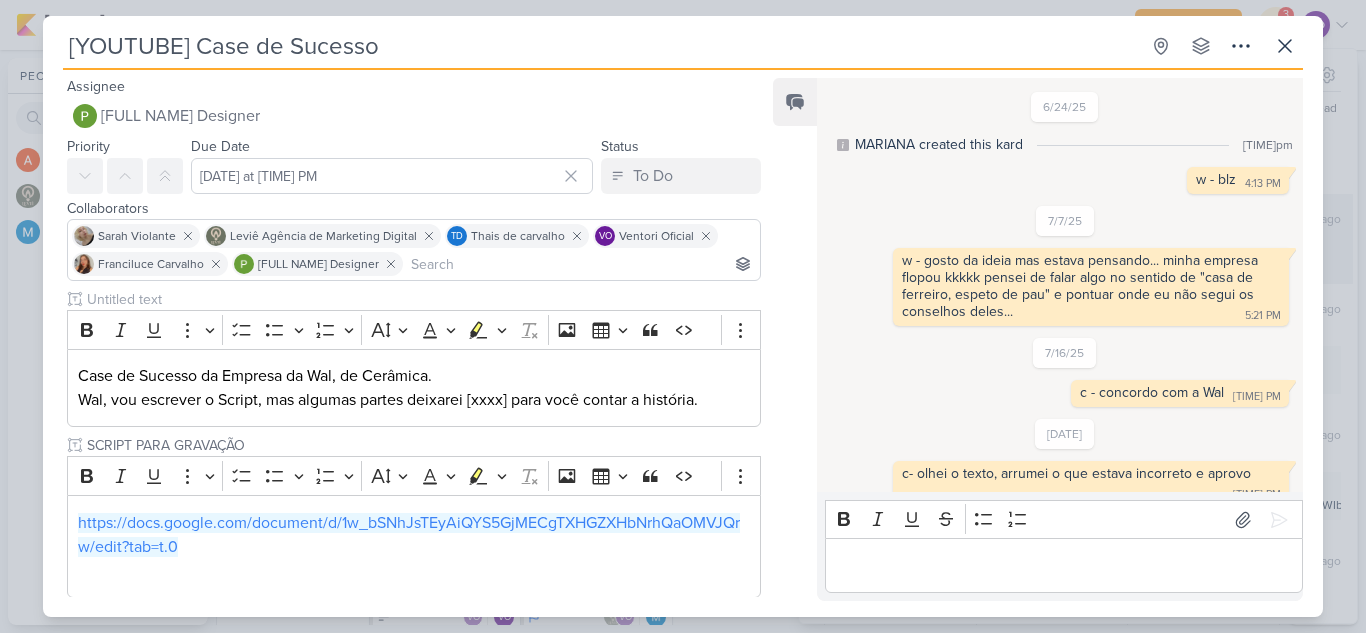 scroll, scrollTop: 712, scrollLeft: 0, axis: vertical 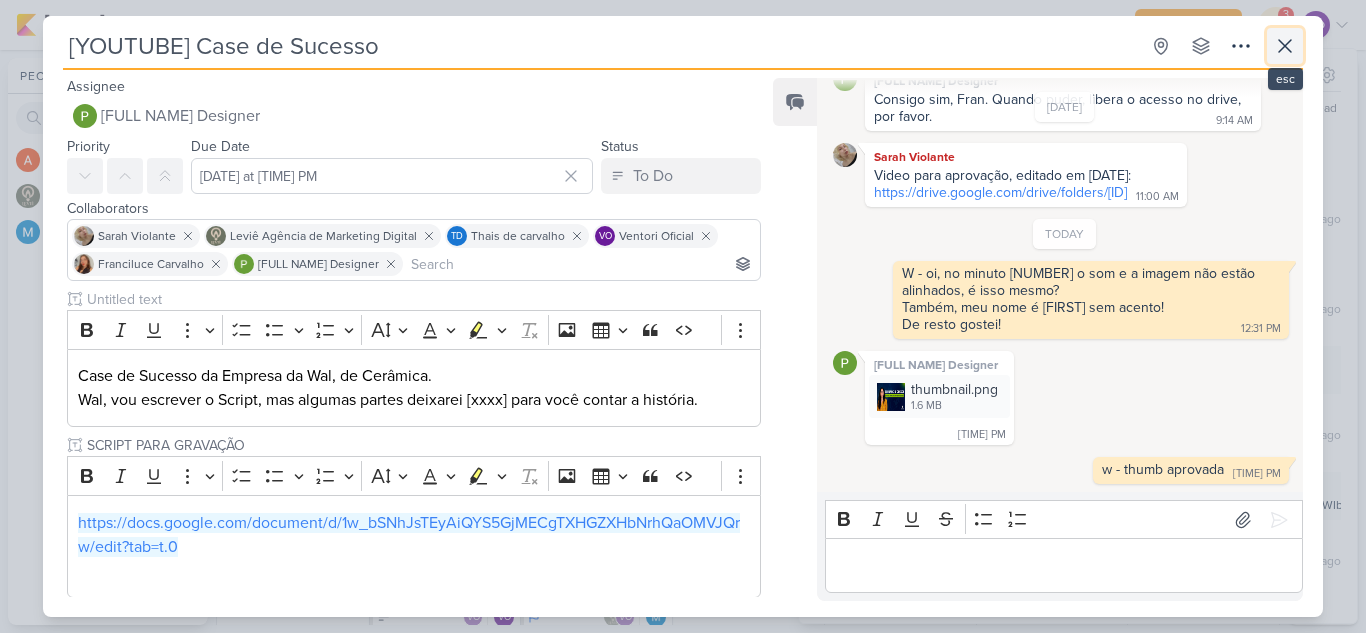 click 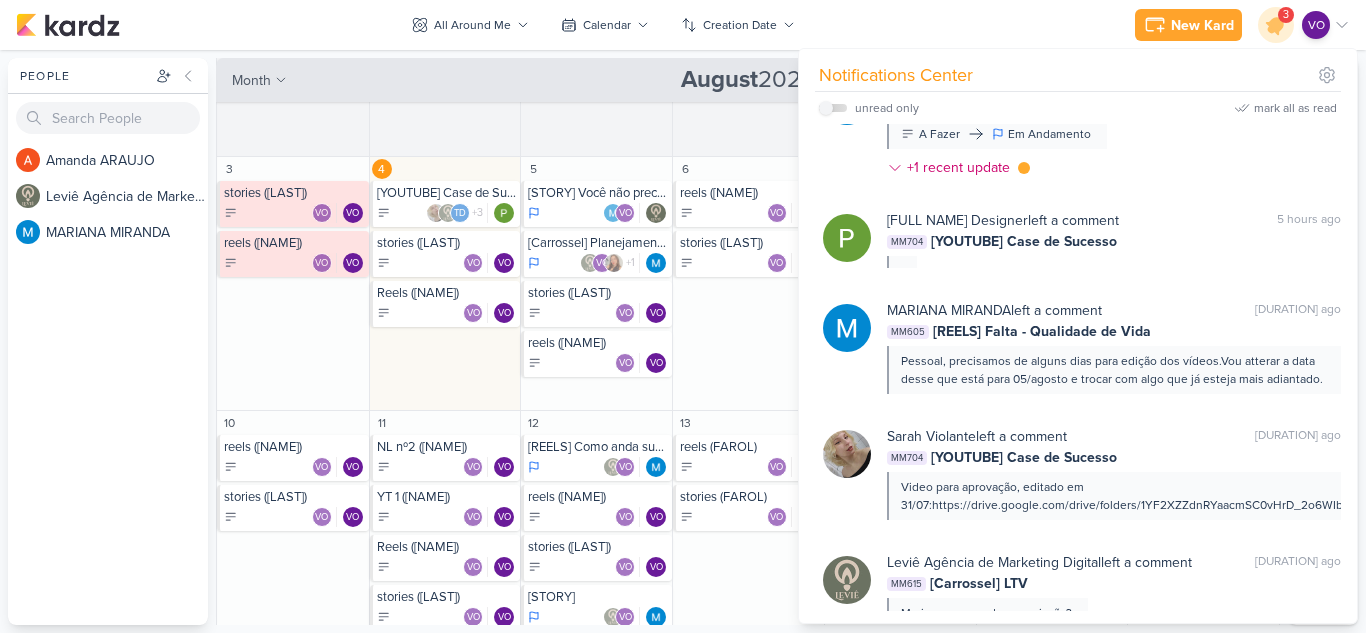scroll, scrollTop: 0, scrollLeft: 0, axis: both 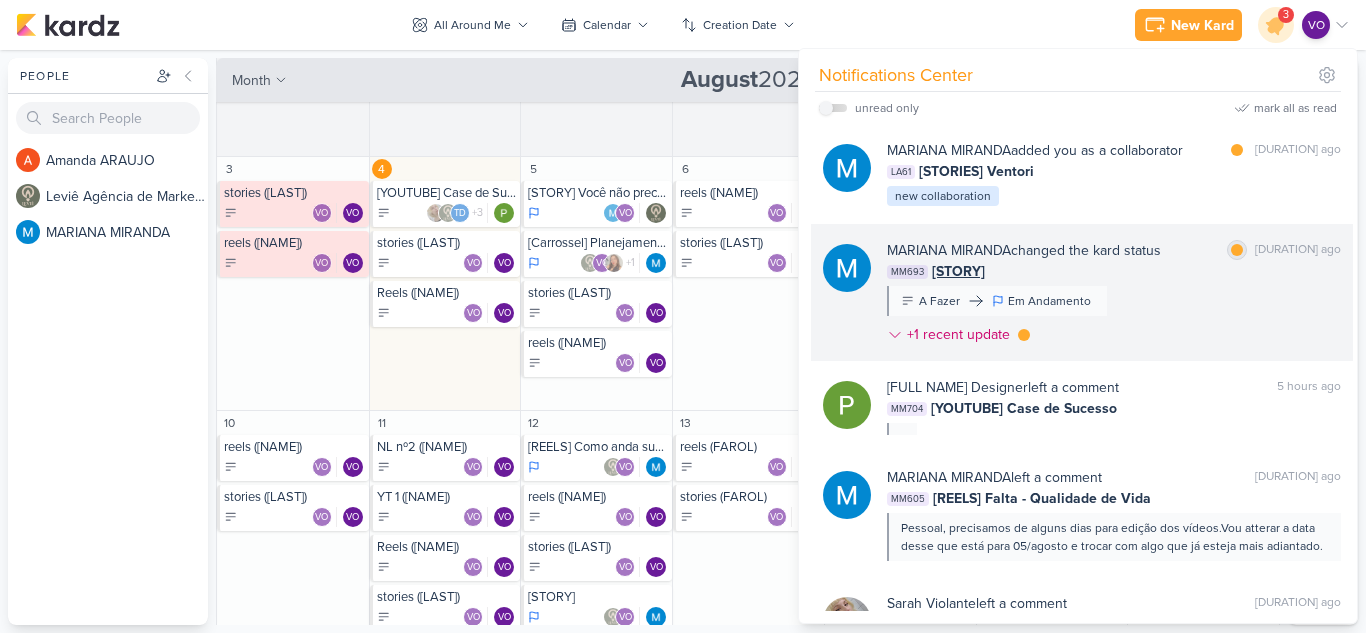 click on "mark as read" at bounding box center (1237, 276) 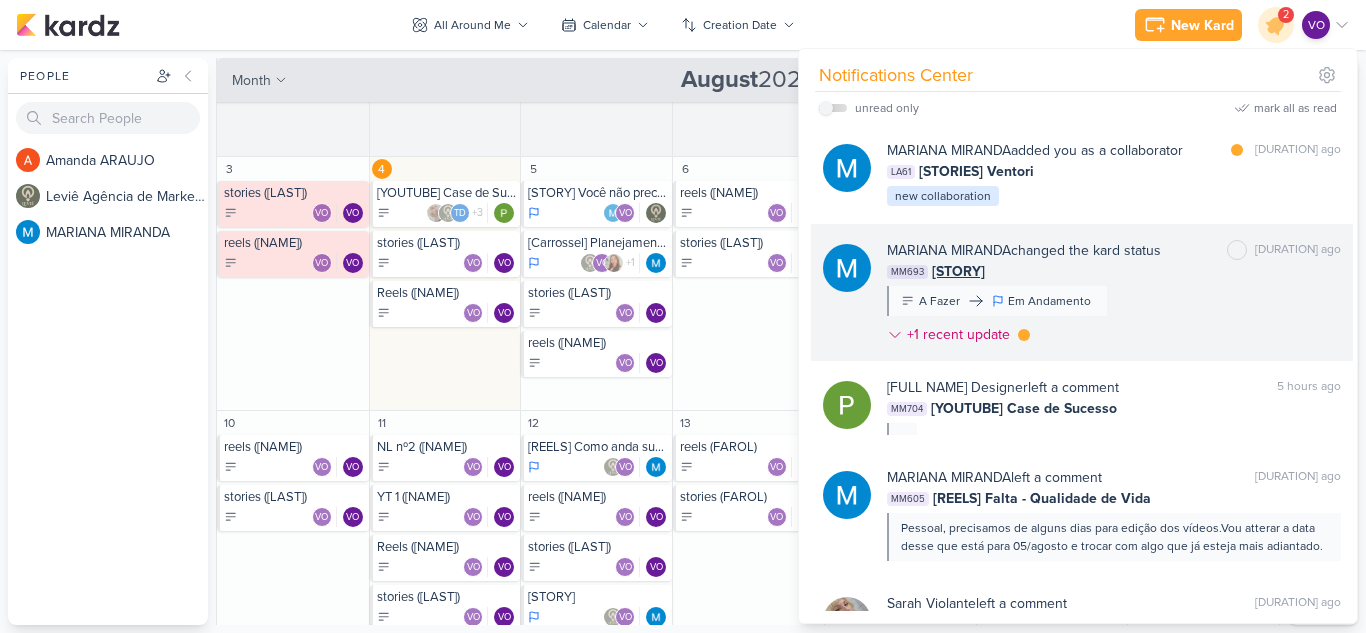 click on "[FIRST] [LAST] changed the kard status
mark as unread
2 hours ago
MM693
[STORY]
A Fazer
Em Andamento
+1 recent update" at bounding box center [1114, 296] 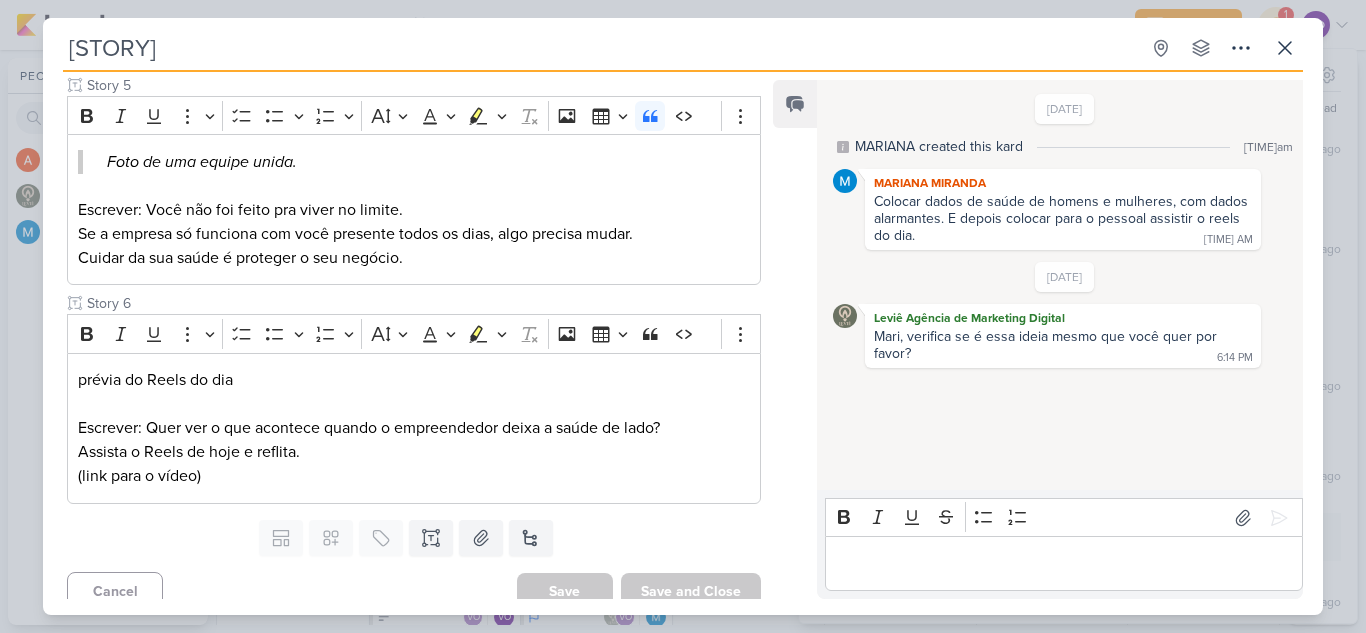 scroll, scrollTop: 1246, scrollLeft: 0, axis: vertical 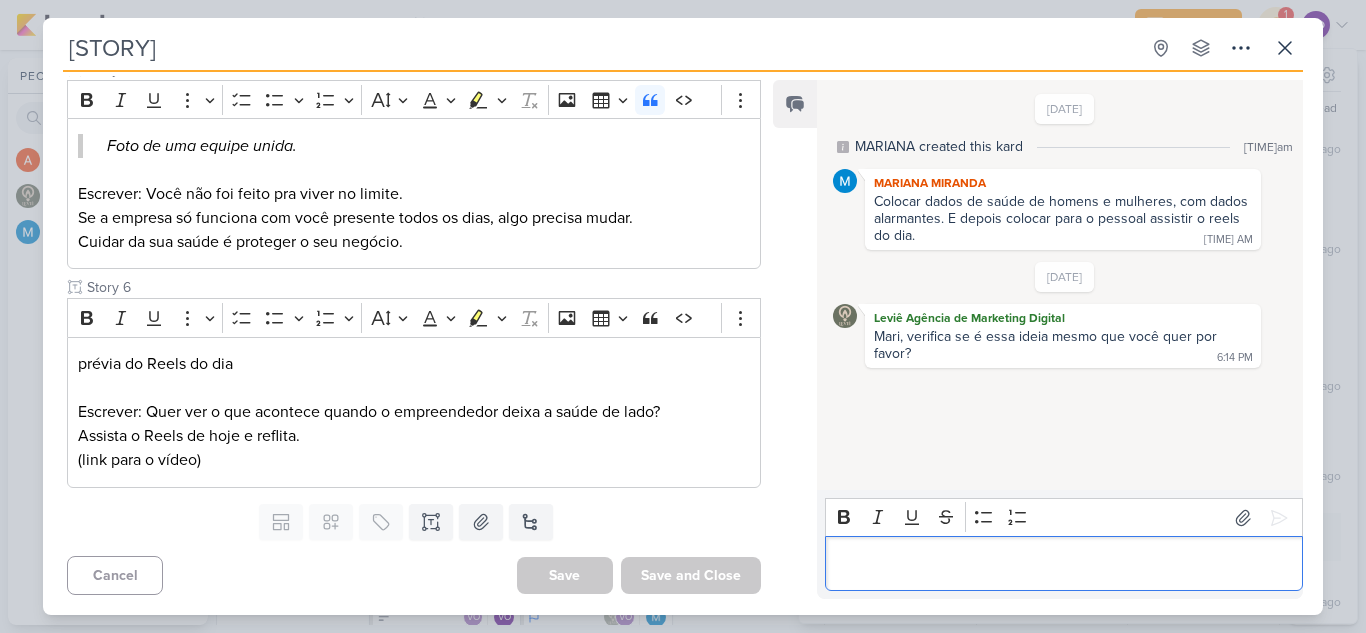 click at bounding box center (1063, 564) 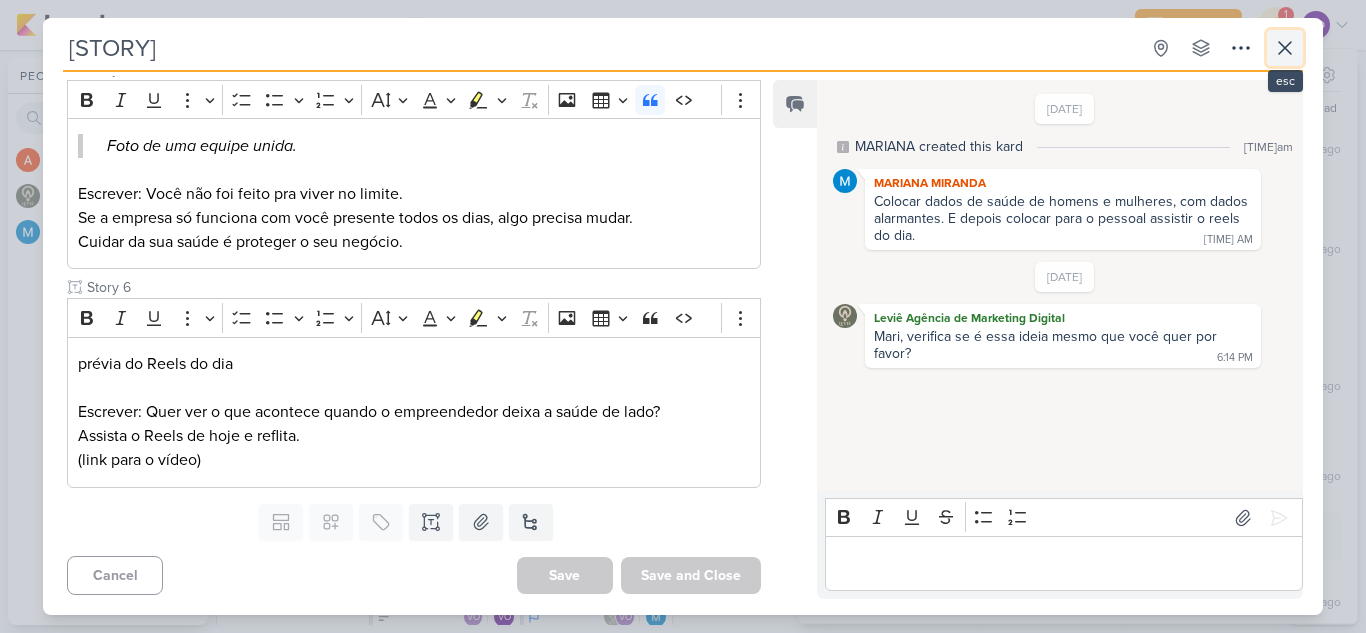 click 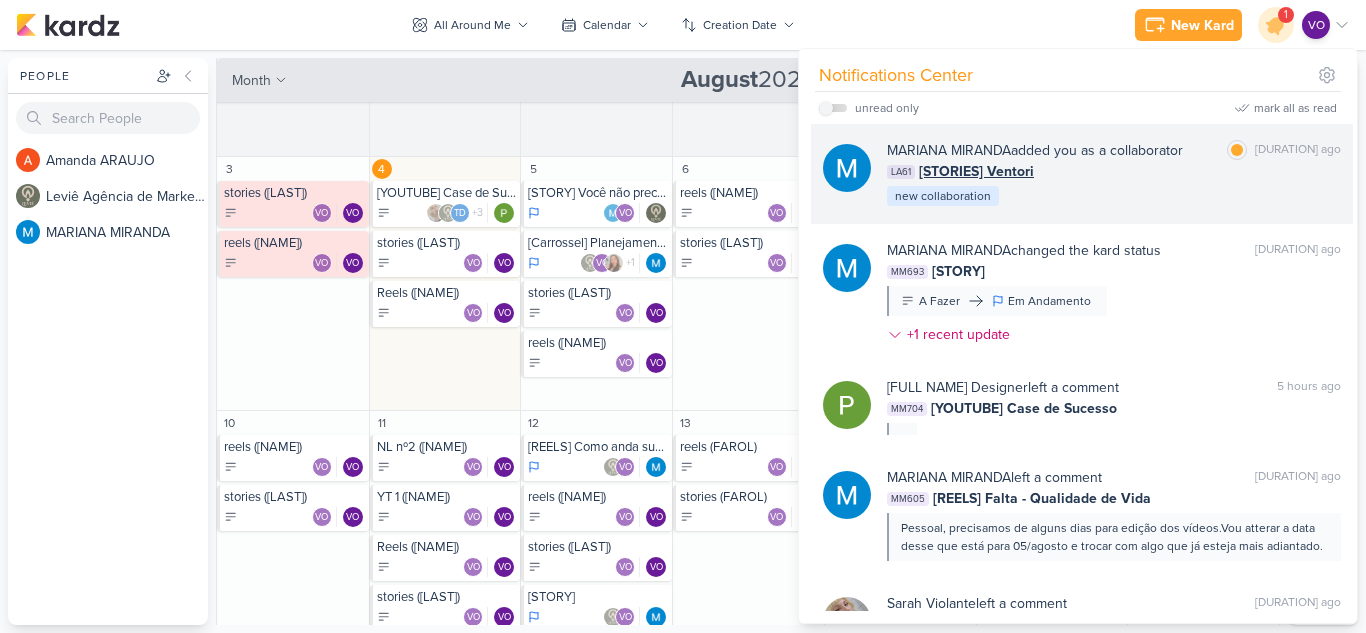click on "LA61
[STORIES] Ventori" at bounding box center (1114, 171) 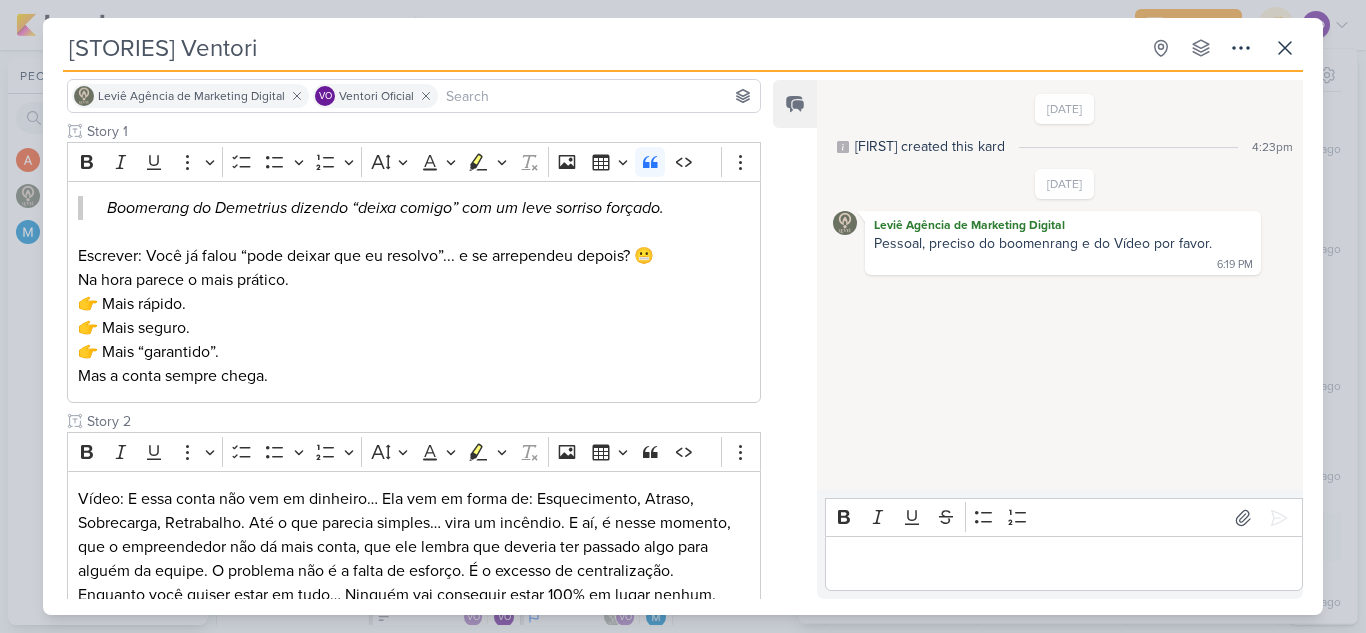 scroll, scrollTop: 0, scrollLeft: 0, axis: both 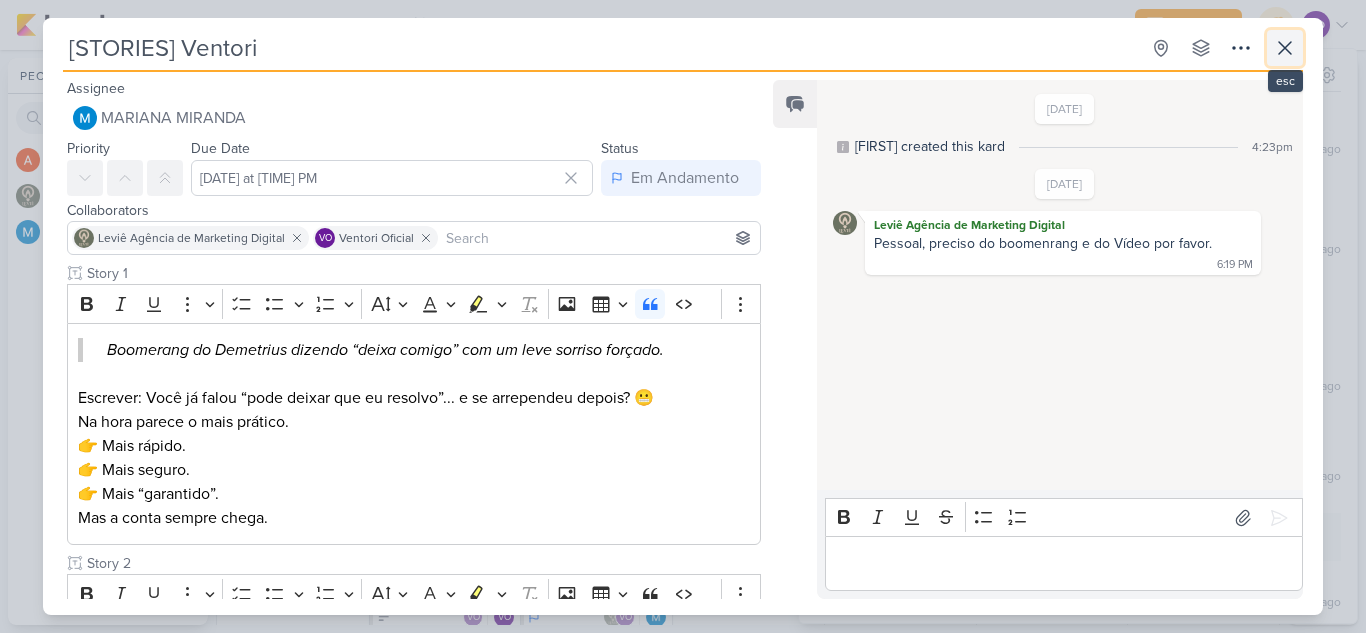 click 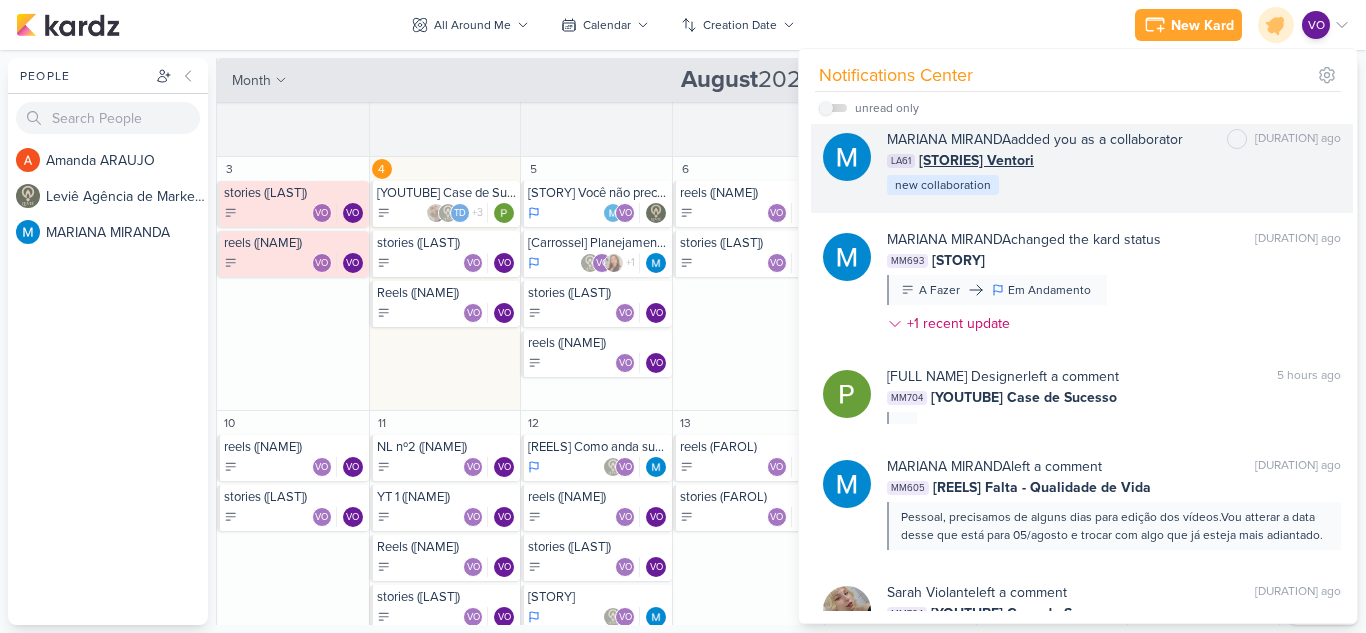 scroll, scrollTop: 0, scrollLeft: 0, axis: both 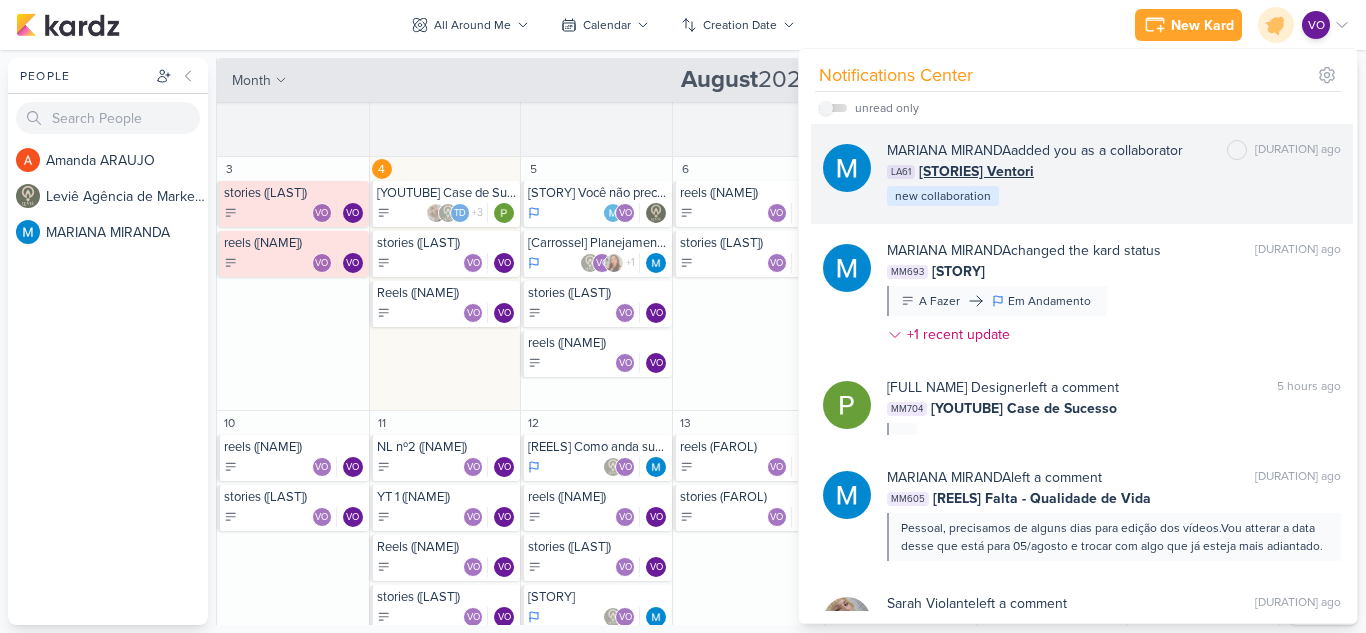 click on "LA61
[STORIES] Ventori" at bounding box center [1114, 171] 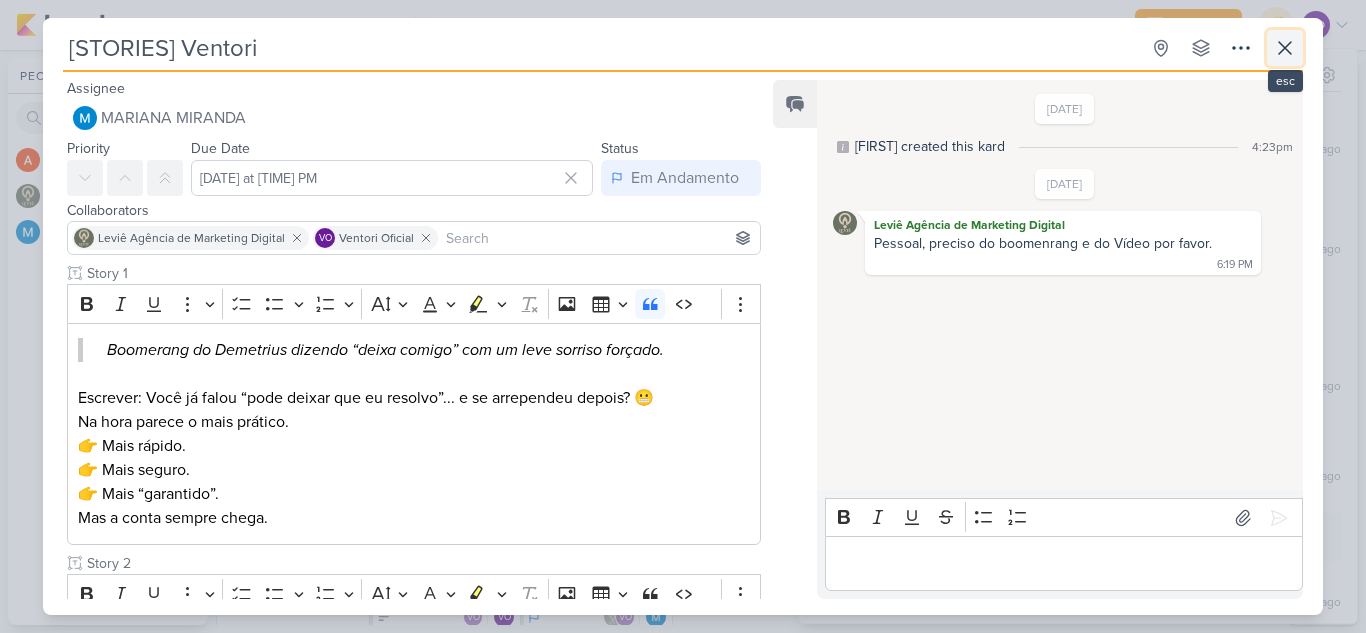 click 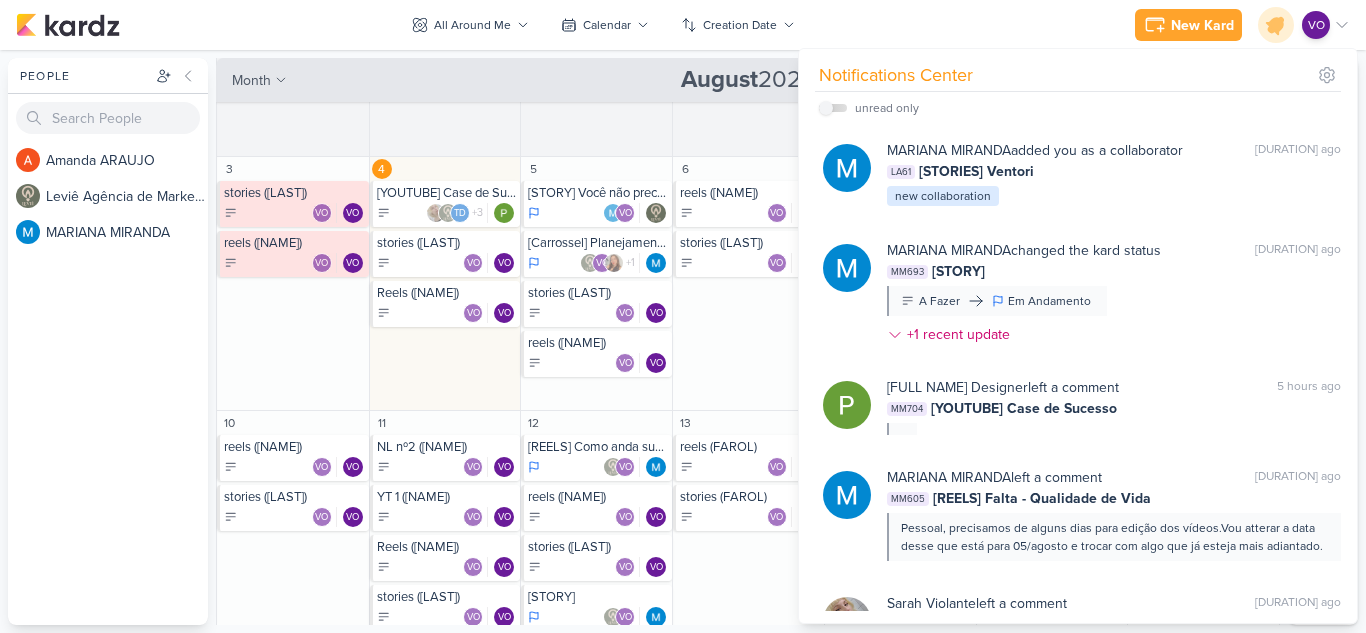 click on "All Around Me
view
Inbox
The inbox view shows all kardz you are assigneed to
Sent
The sent view has all the kardz you created and assigned to someone else
Collab" at bounding box center (603, 25) 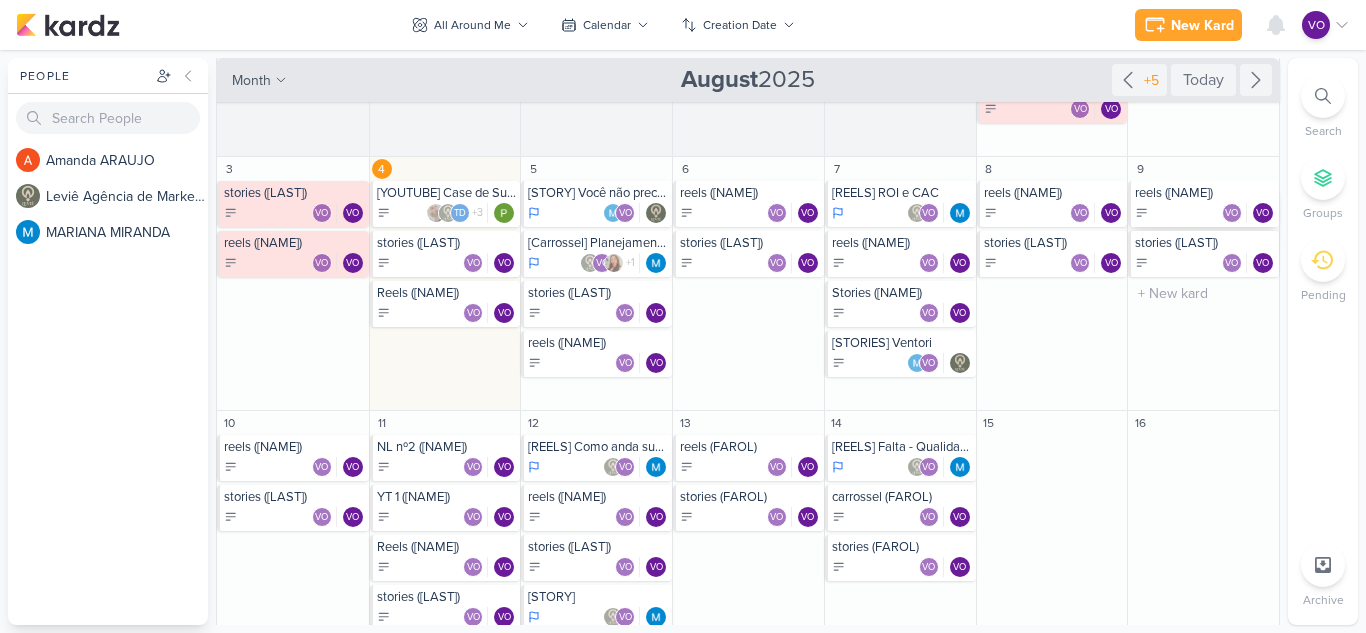 click on "VO
VO" at bounding box center [1205, 213] 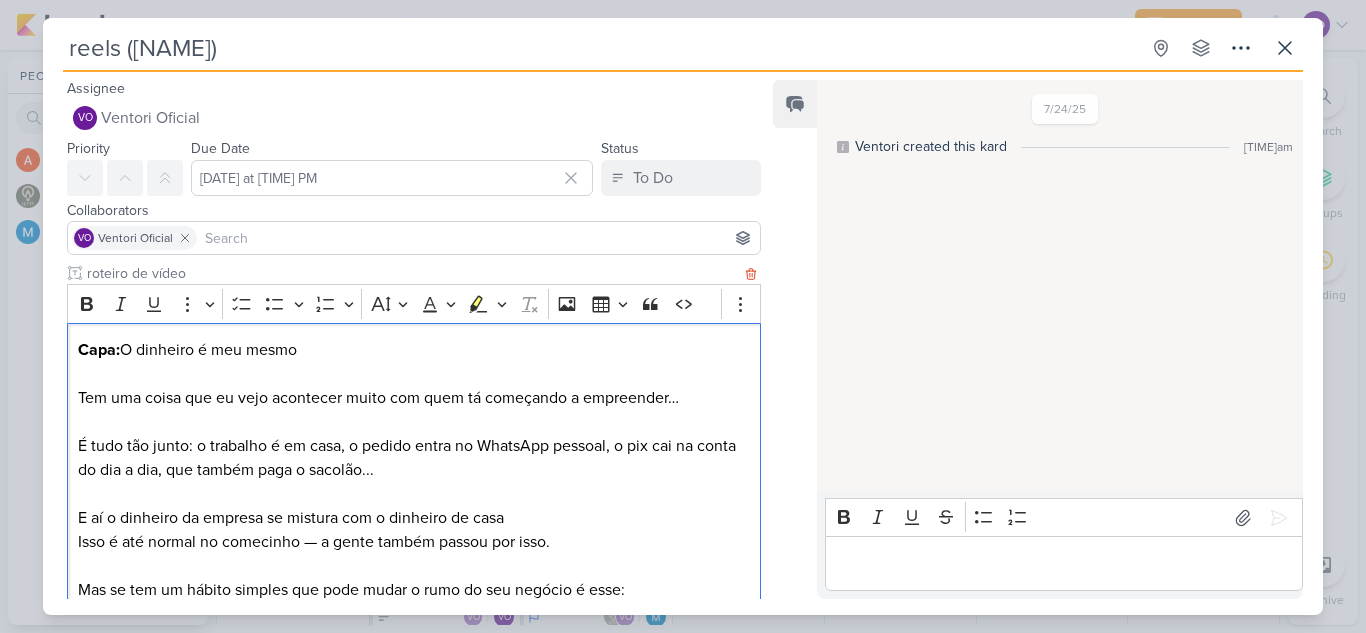 drag, startPoint x: 127, startPoint y: 346, endPoint x: 298, endPoint y: 351, distance: 171.07309 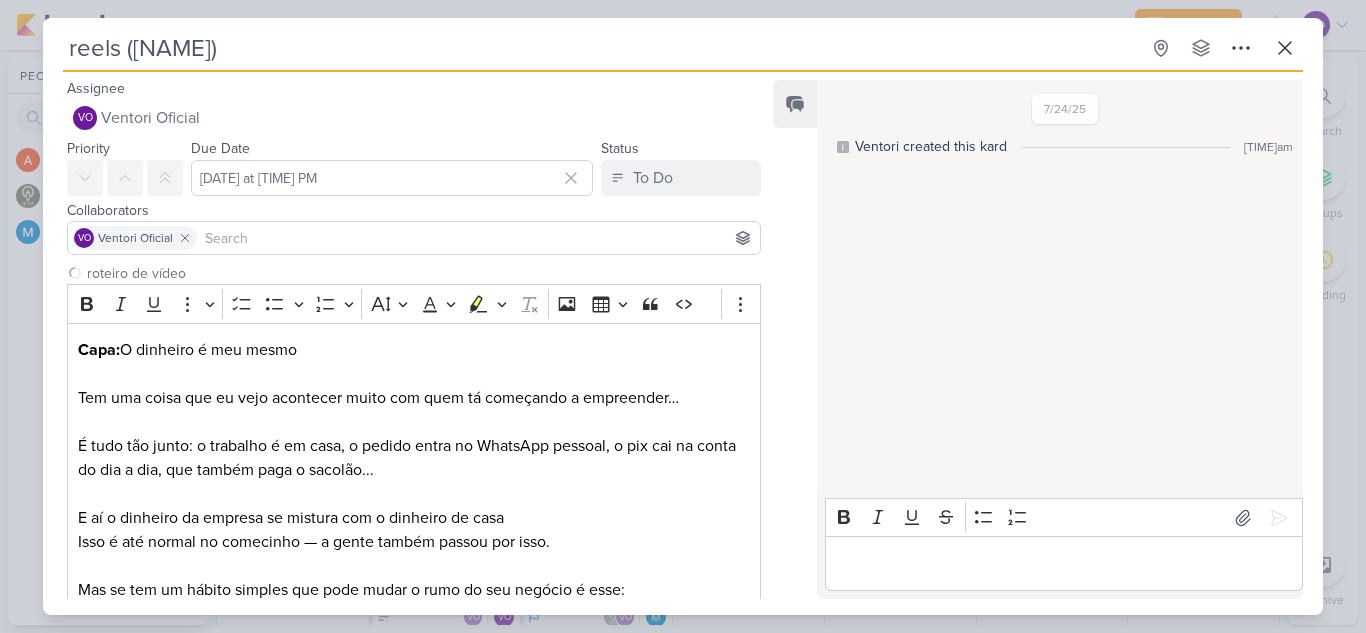 click on "reels ([LAST])
Created by me" at bounding box center [683, 316] 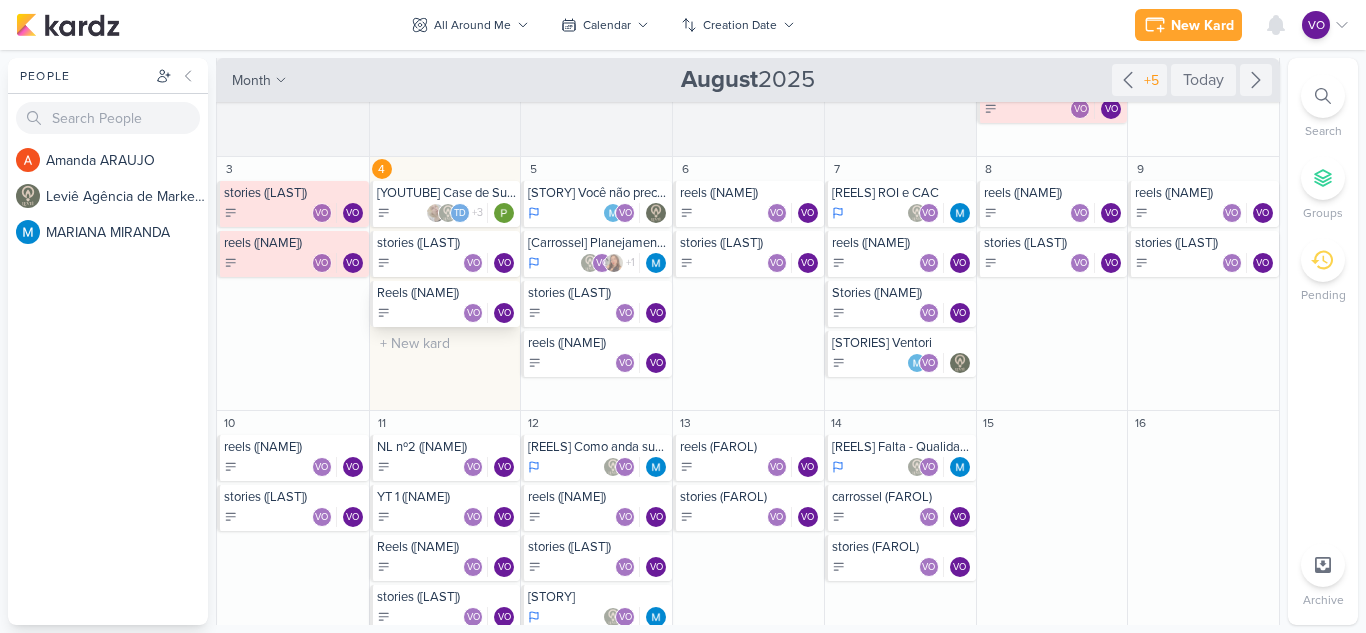 click on "Reels ([NAME])" at bounding box center [447, 293] 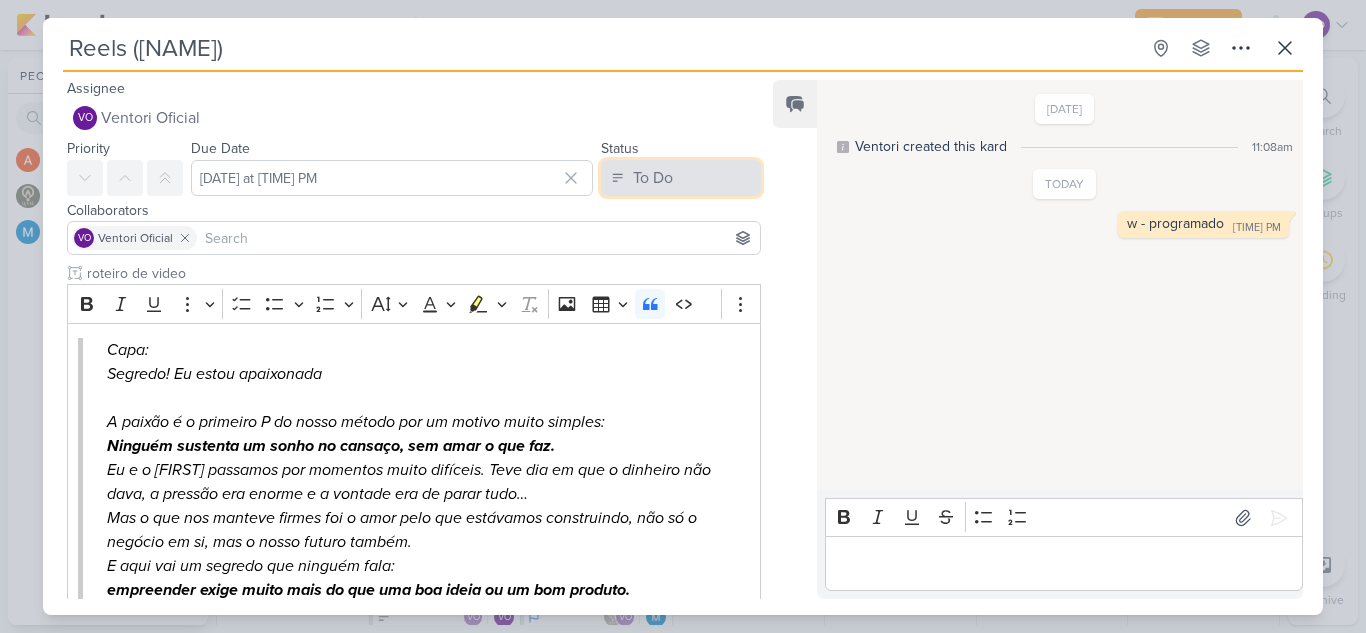 click on "To Do" at bounding box center (681, 178) 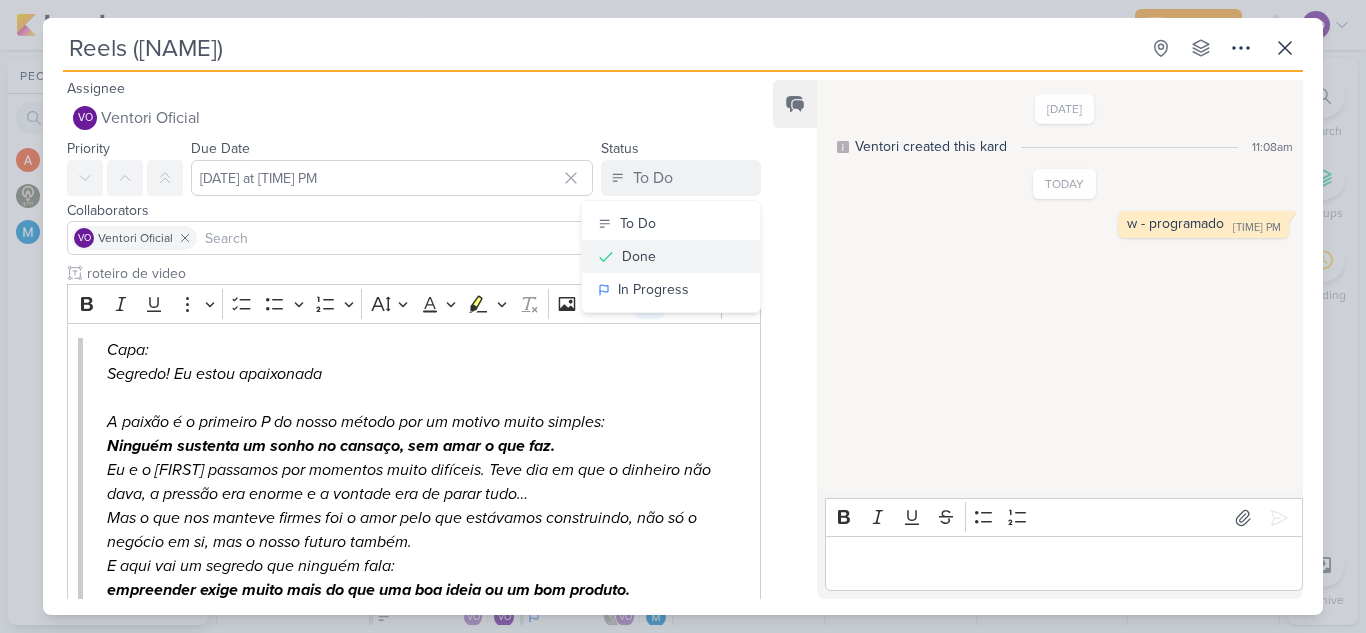 click on "Done" at bounding box center [671, 256] 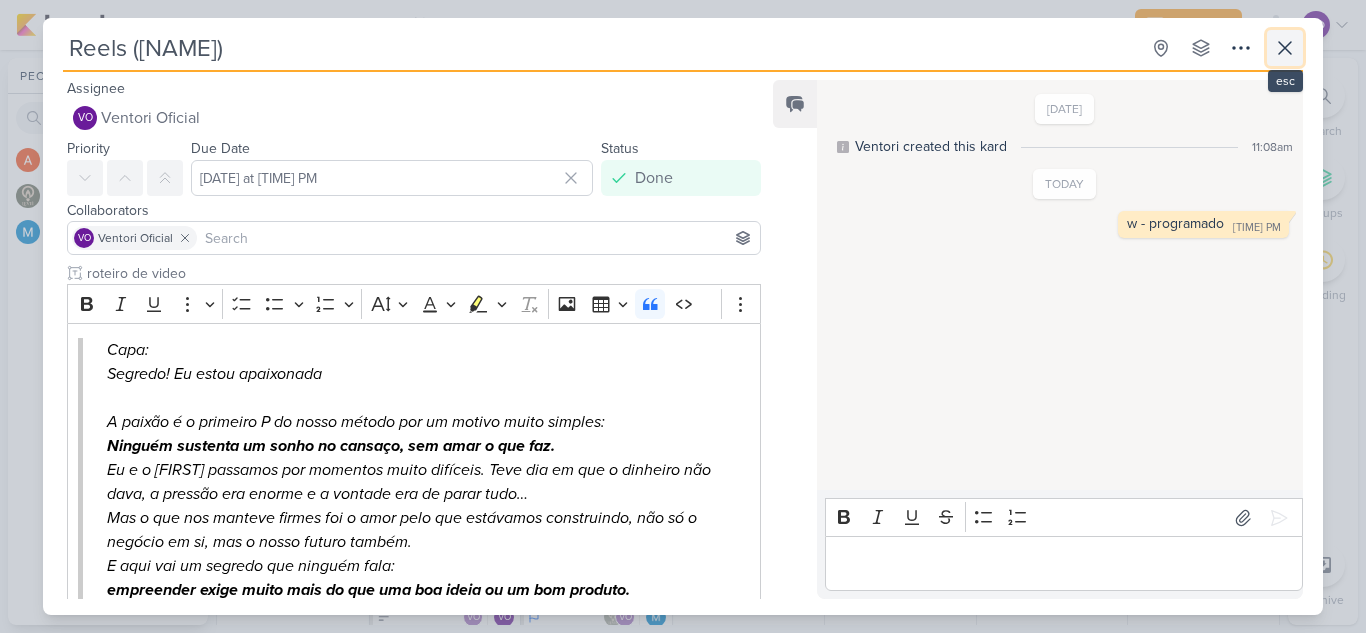 click 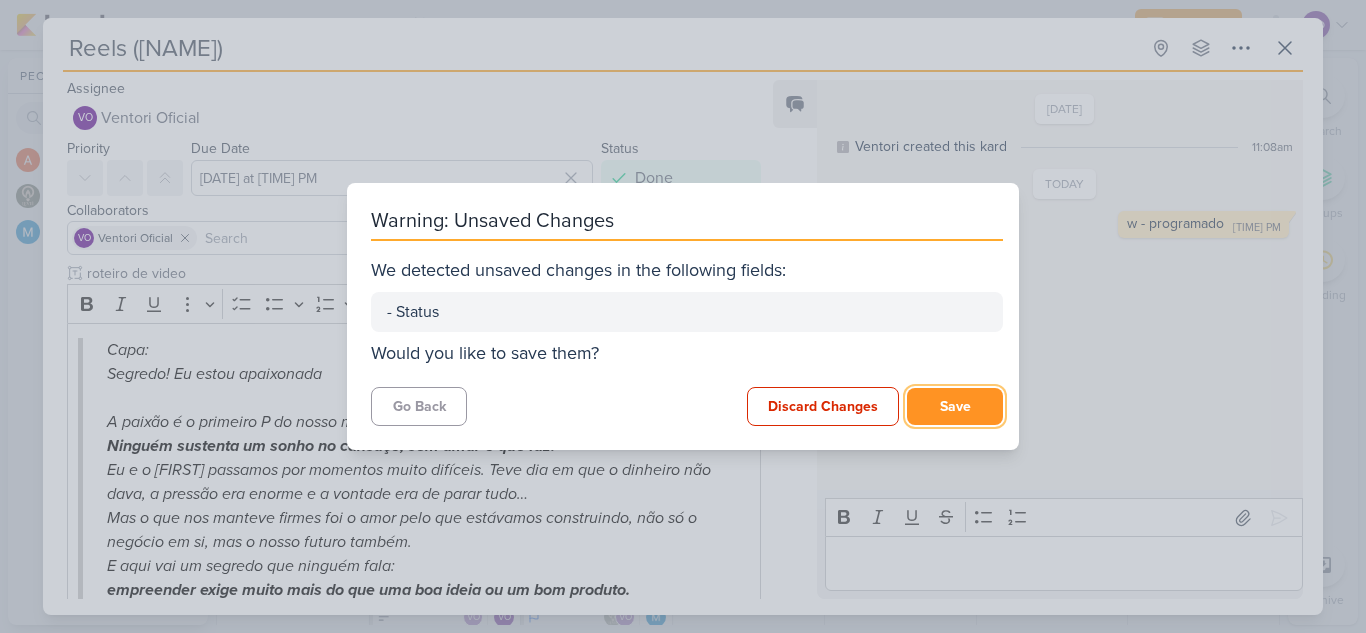 click on "Save" at bounding box center [955, 406] 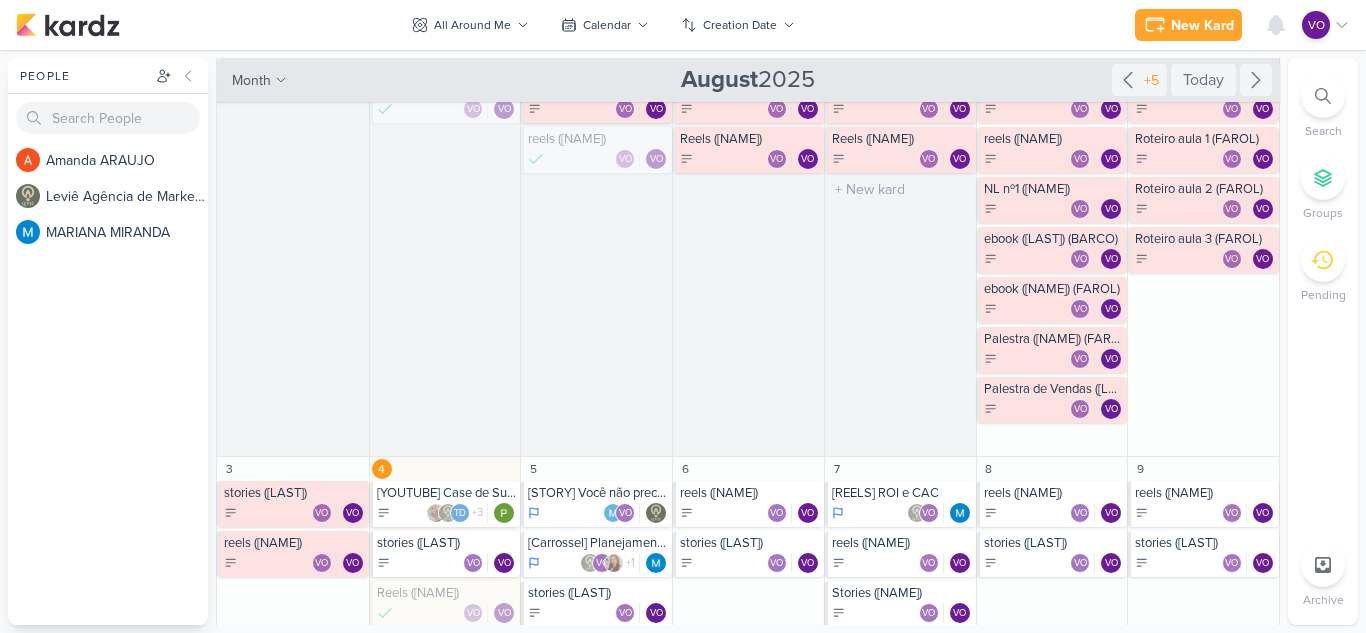 scroll, scrollTop: 0, scrollLeft: 0, axis: both 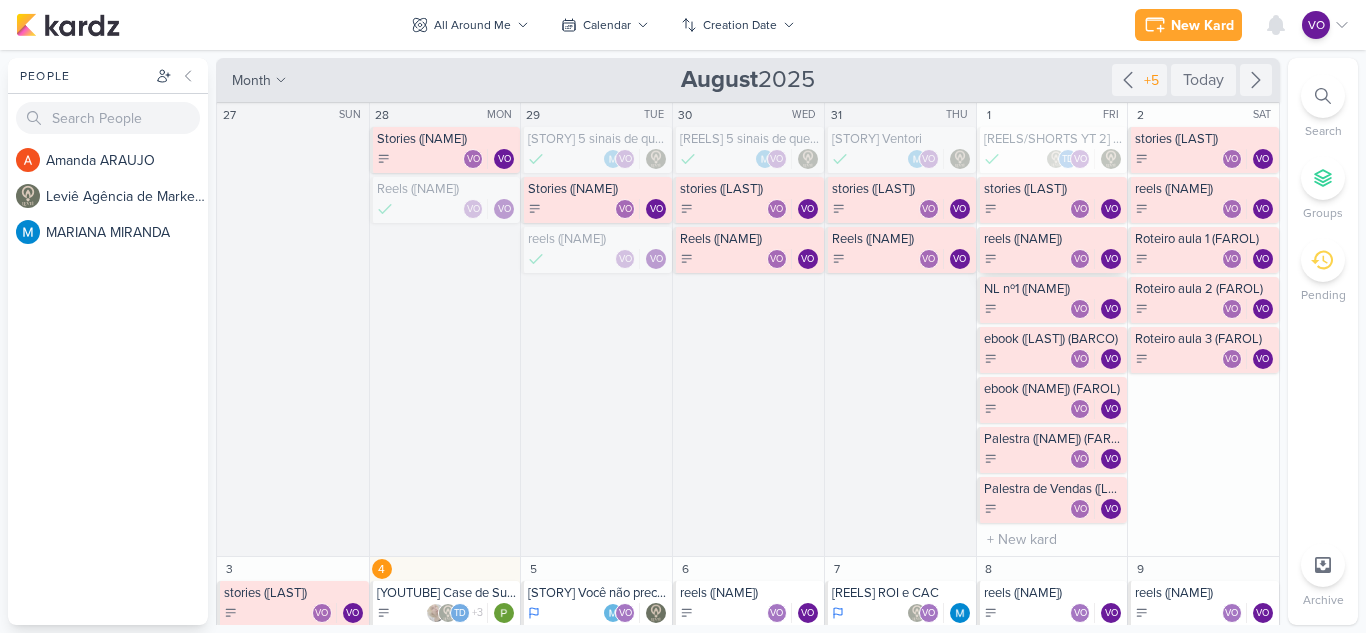 click on "VO
VO" at bounding box center [1054, 259] 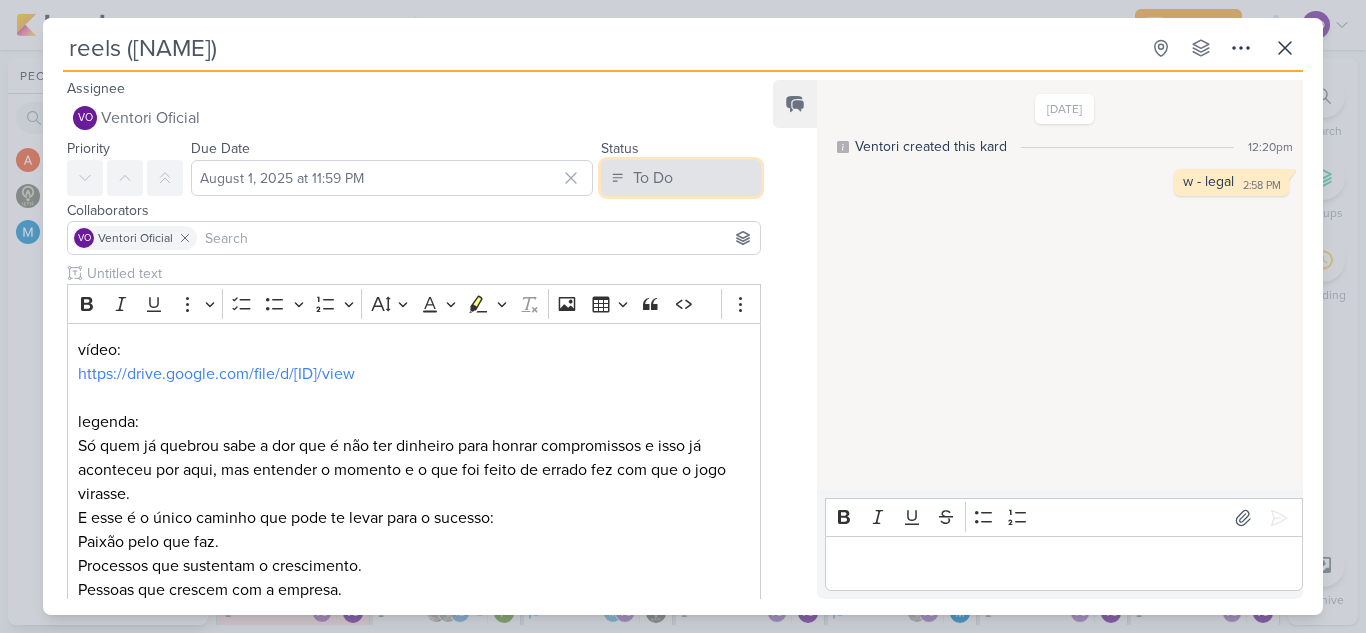 click on "To Do" at bounding box center [681, 178] 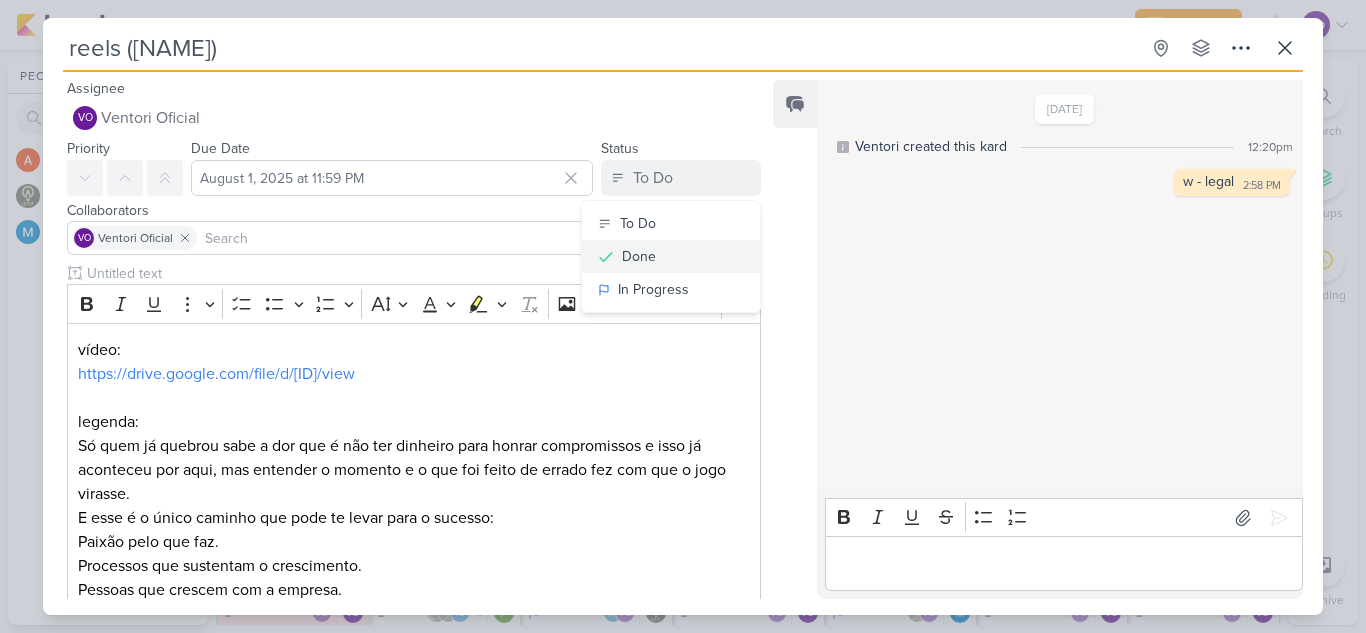 click on "Done" at bounding box center (639, 256) 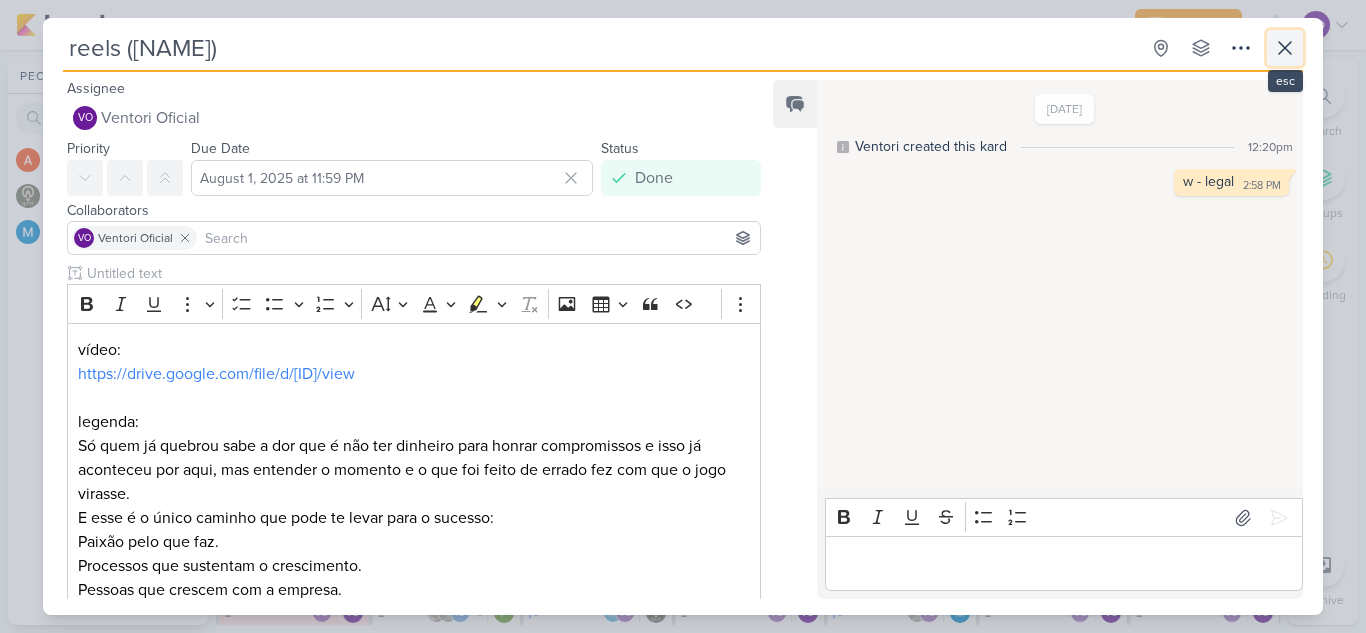 click 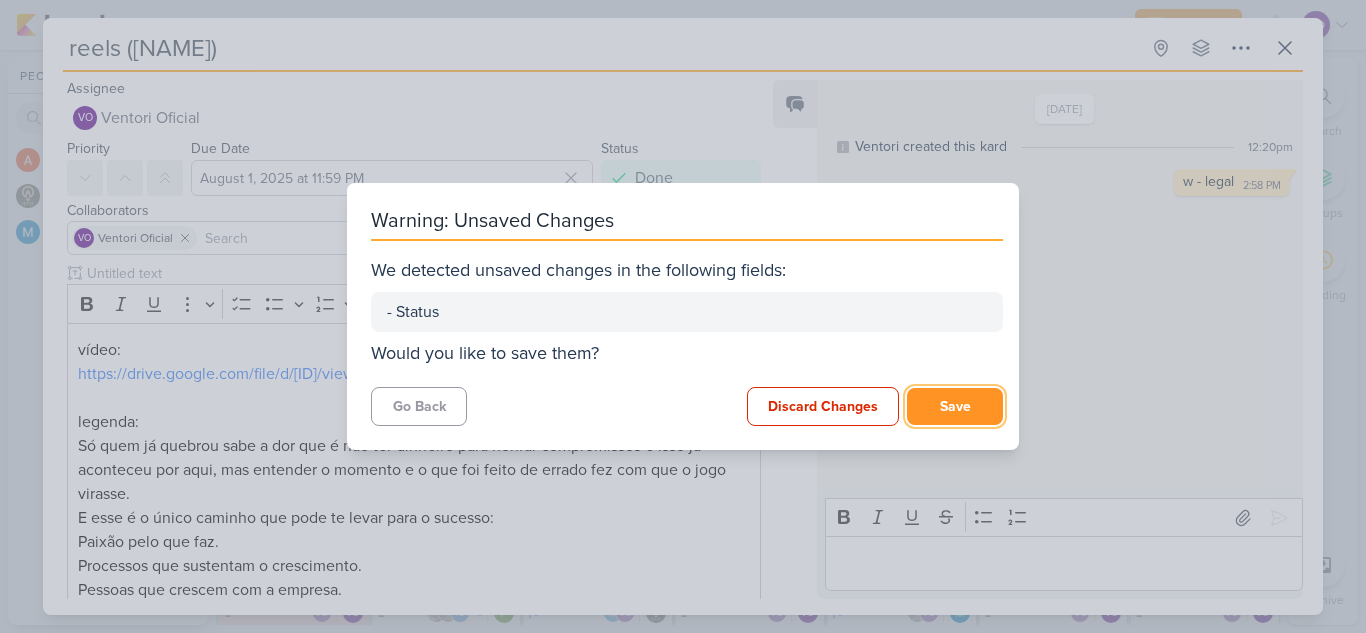 click on "Save" at bounding box center (955, 406) 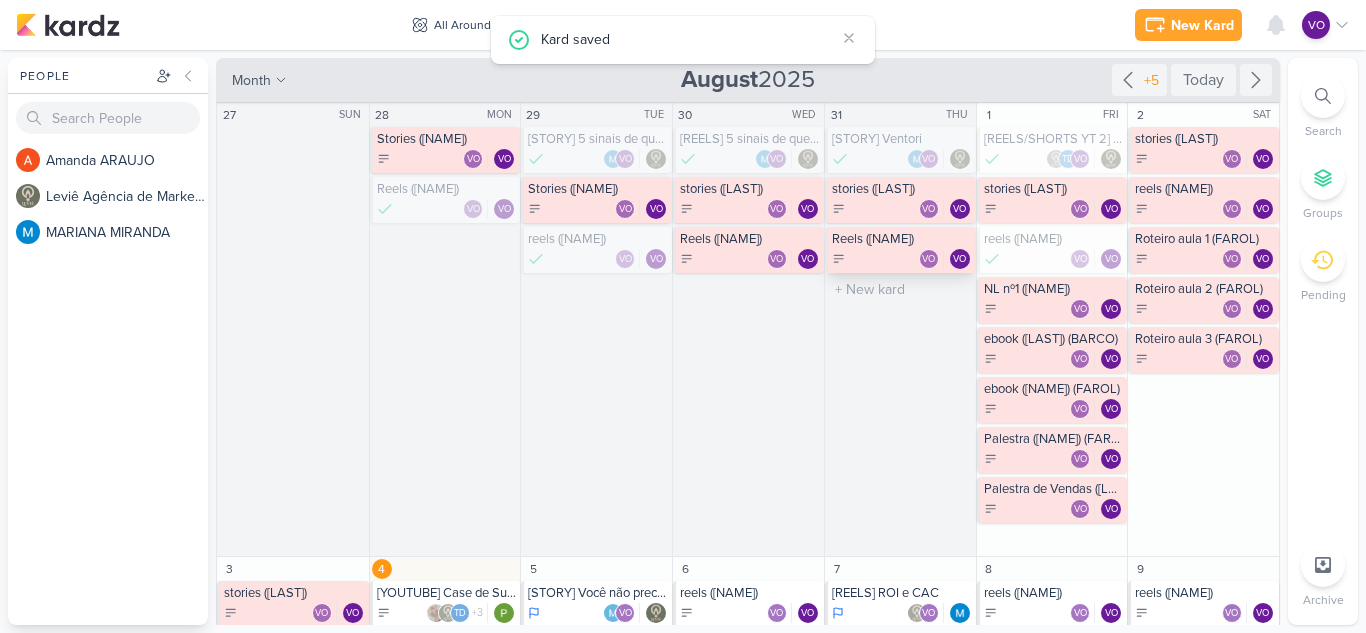 click on "Reels ([NAME])" at bounding box center [902, 239] 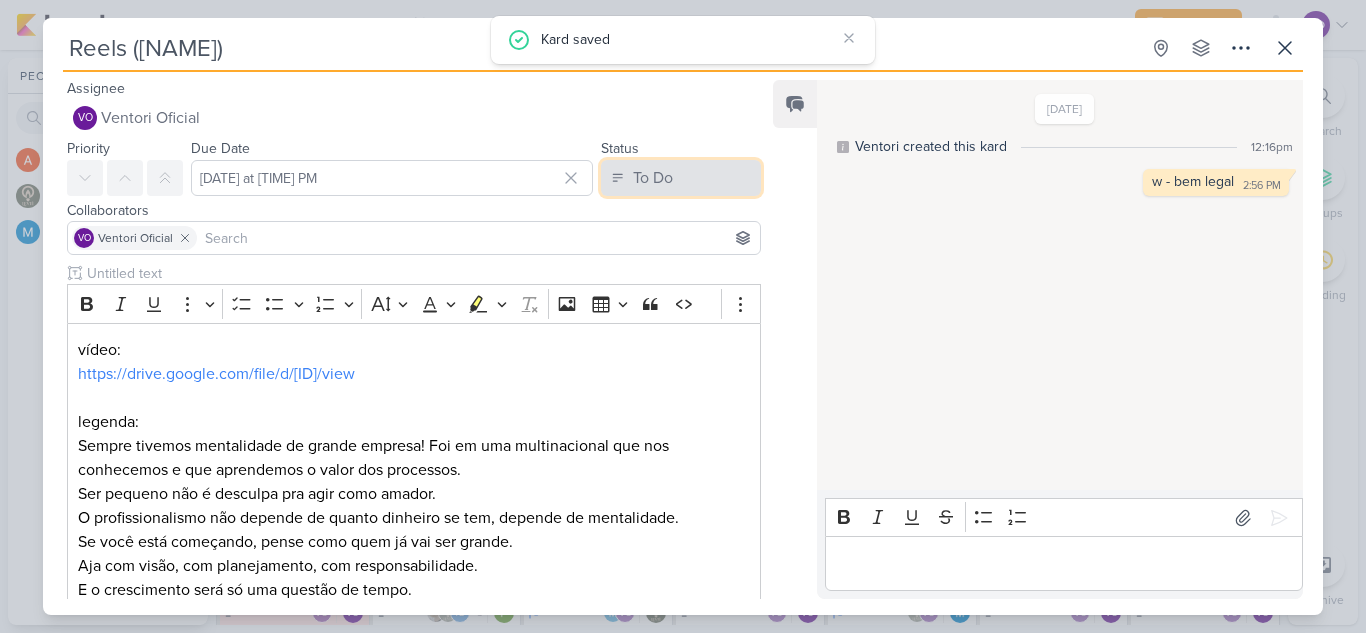 click on "To Do" at bounding box center [681, 178] 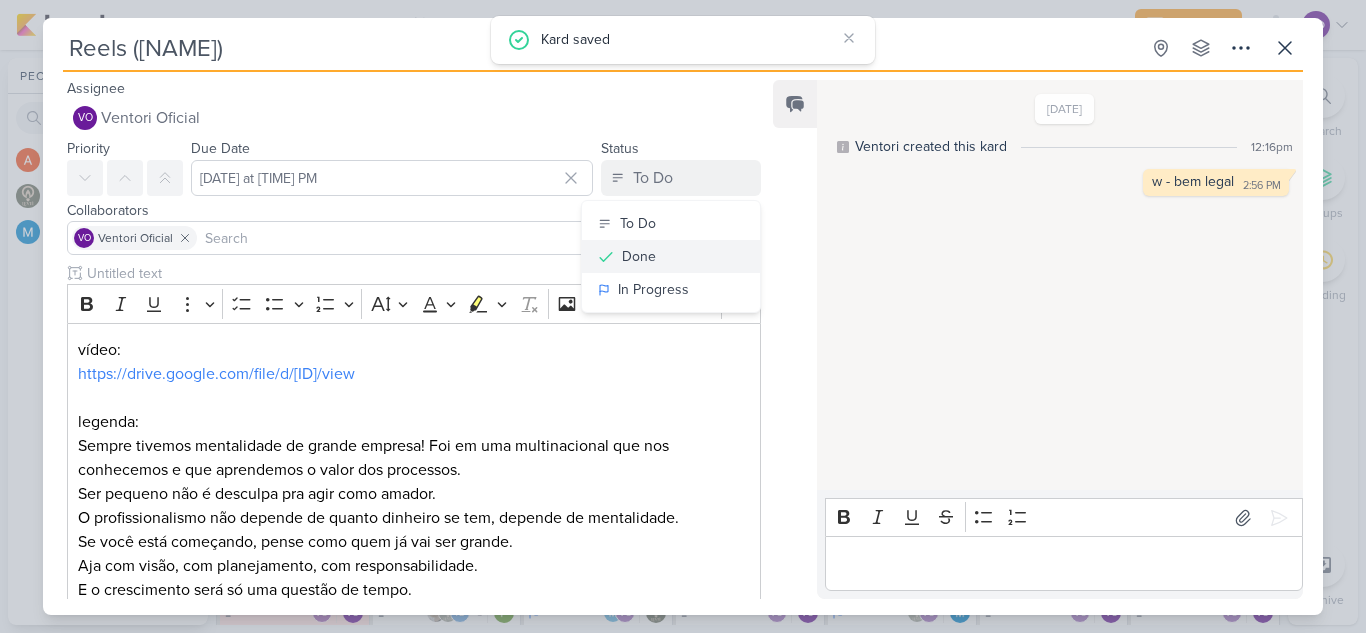 click on "Done" at bounding box center [671, 256] 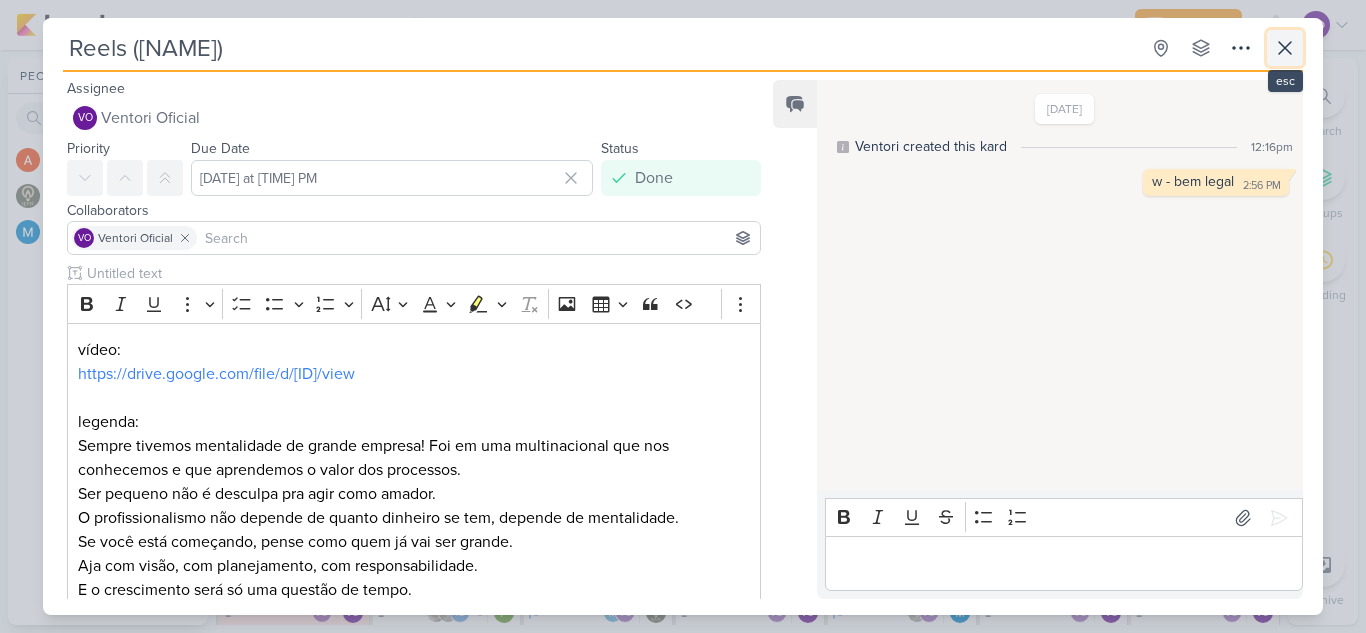 click 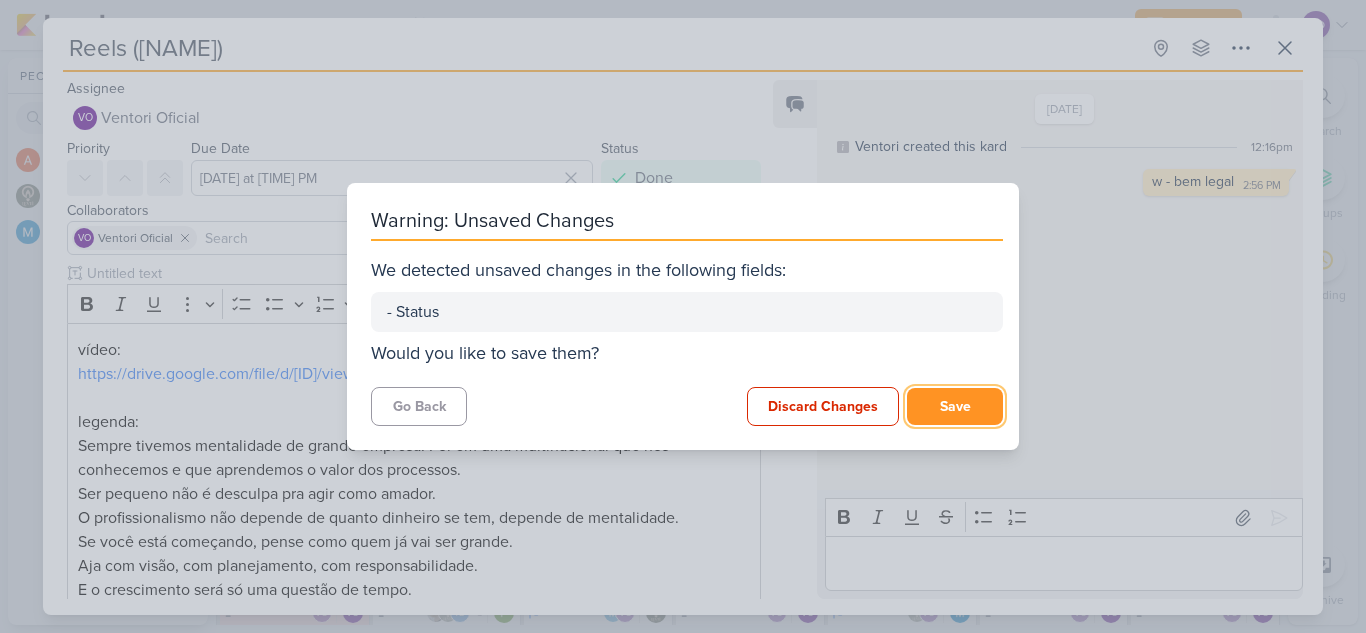 click on "Save" at bounding box center (955, 406) 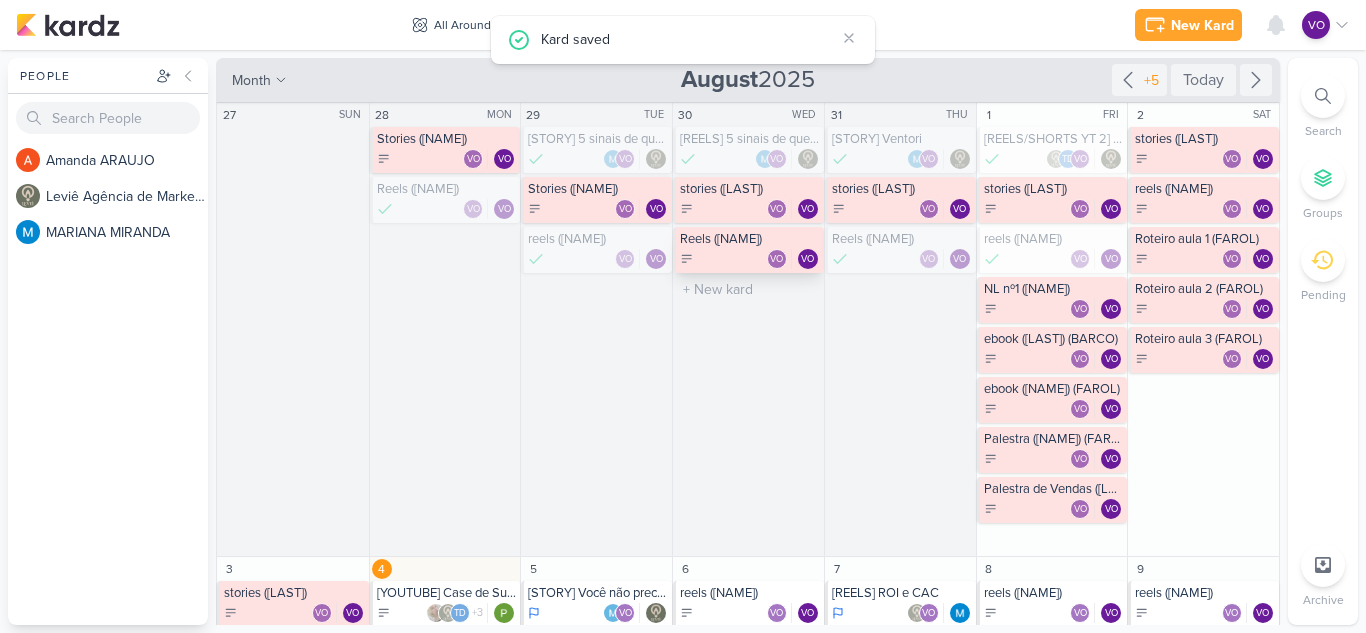 click on "VO
VO" at bounding box center (750, 259) 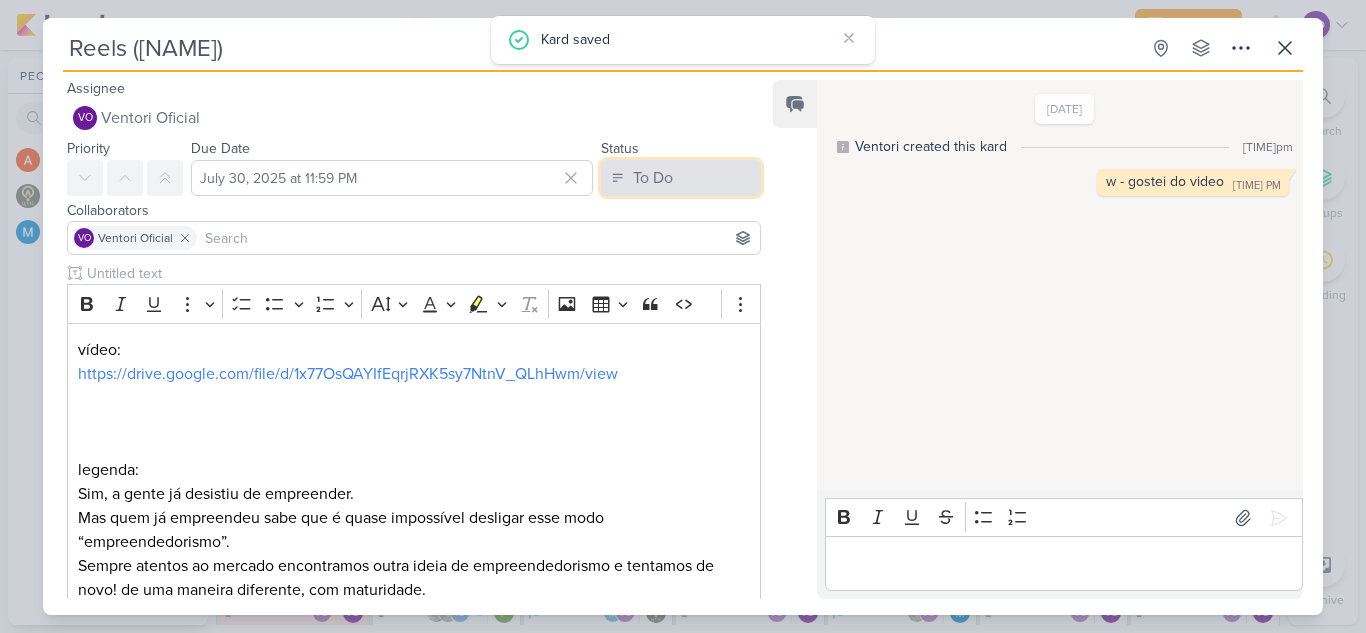click on "To Do" at bounding box center (681, 178) 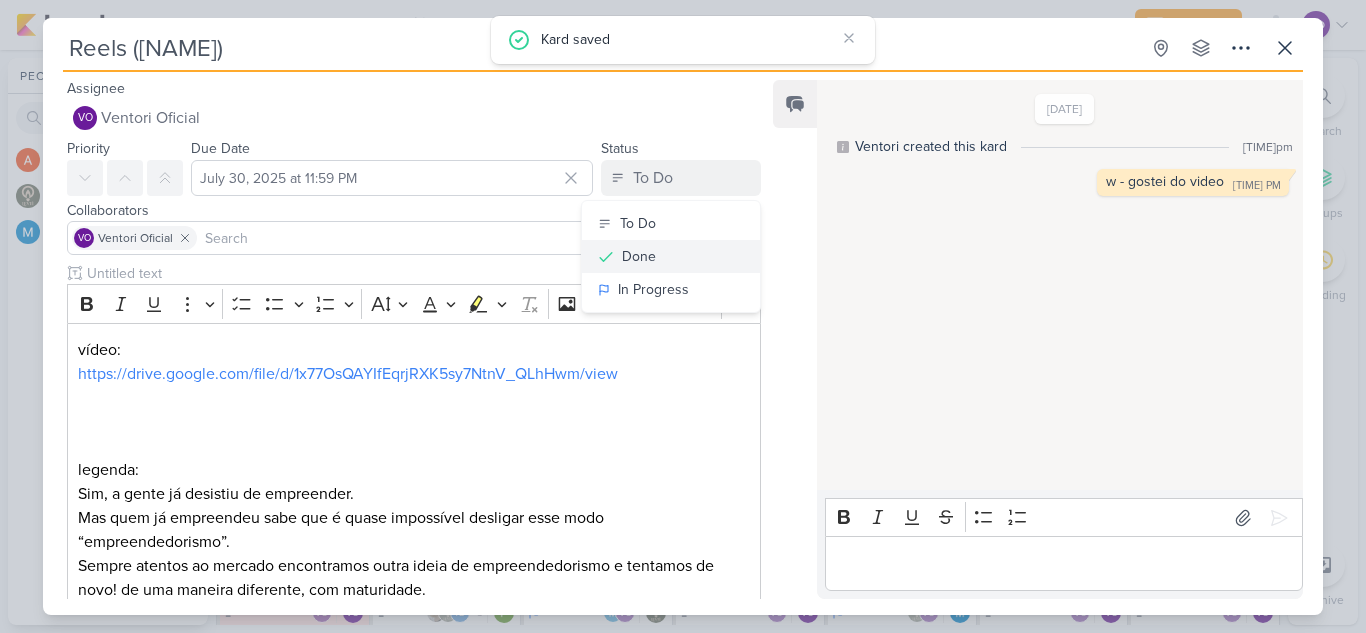 click on "Done" at bounding box center [671, 256] 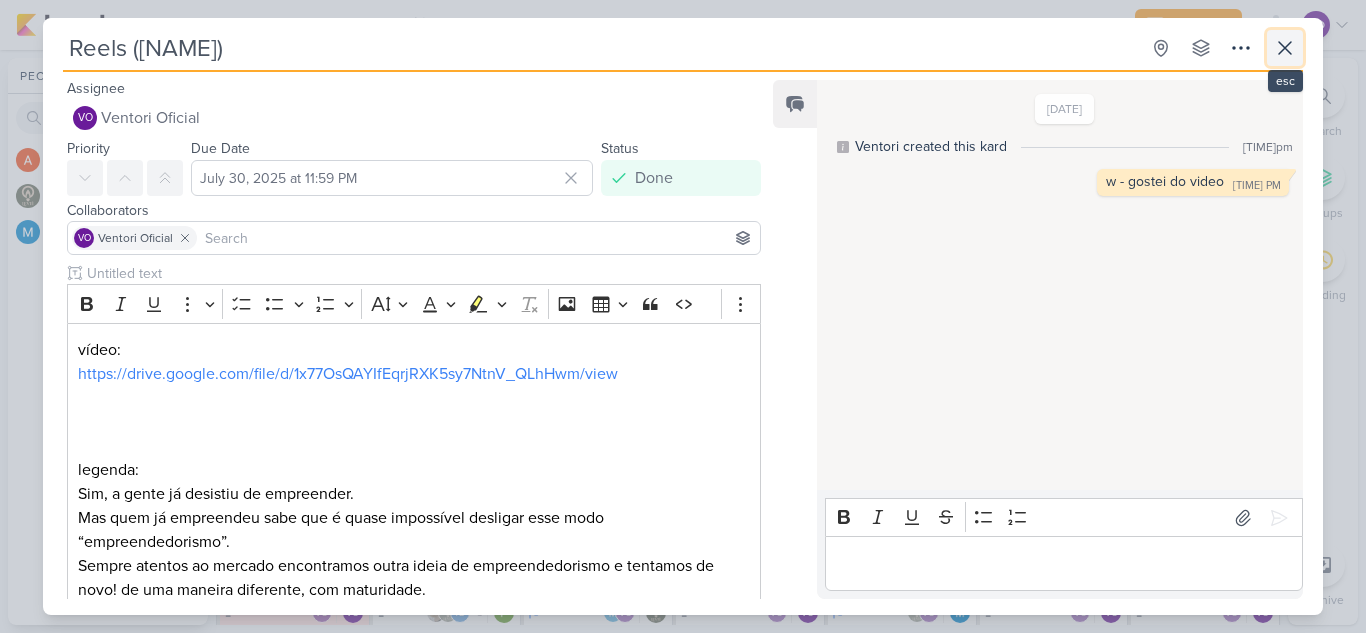 click at bounding box center (1285, 48) 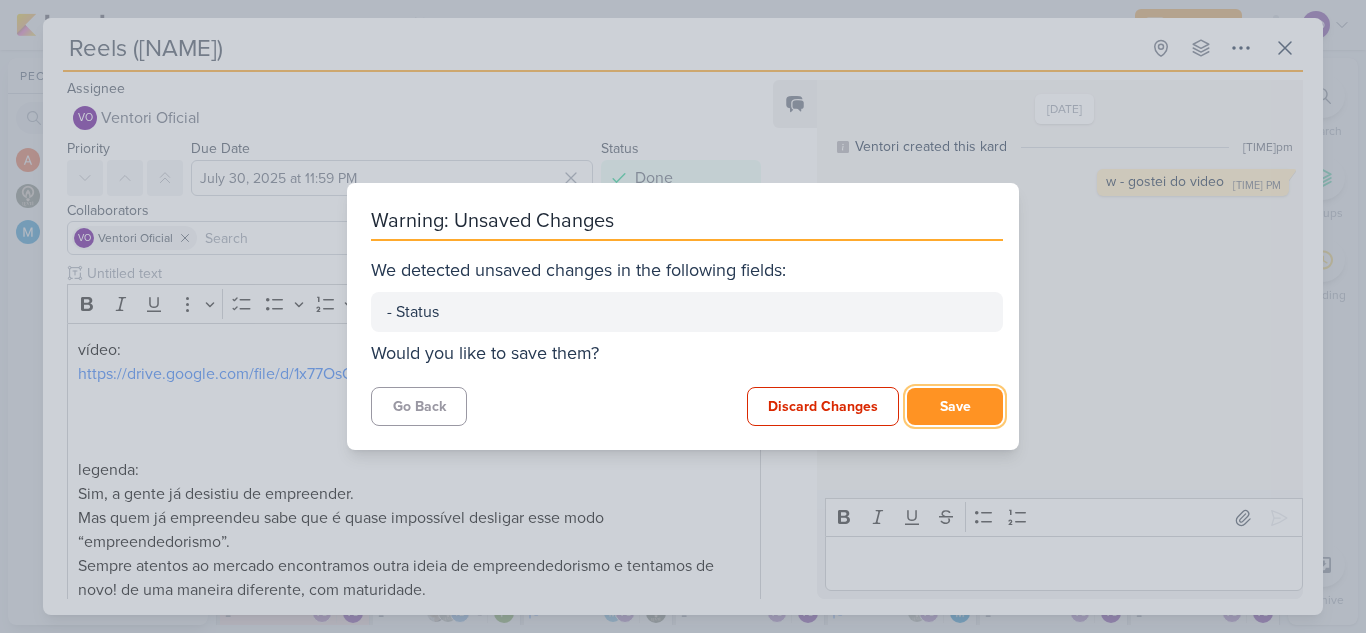 click on "Save" at bounding box center [955, 406] 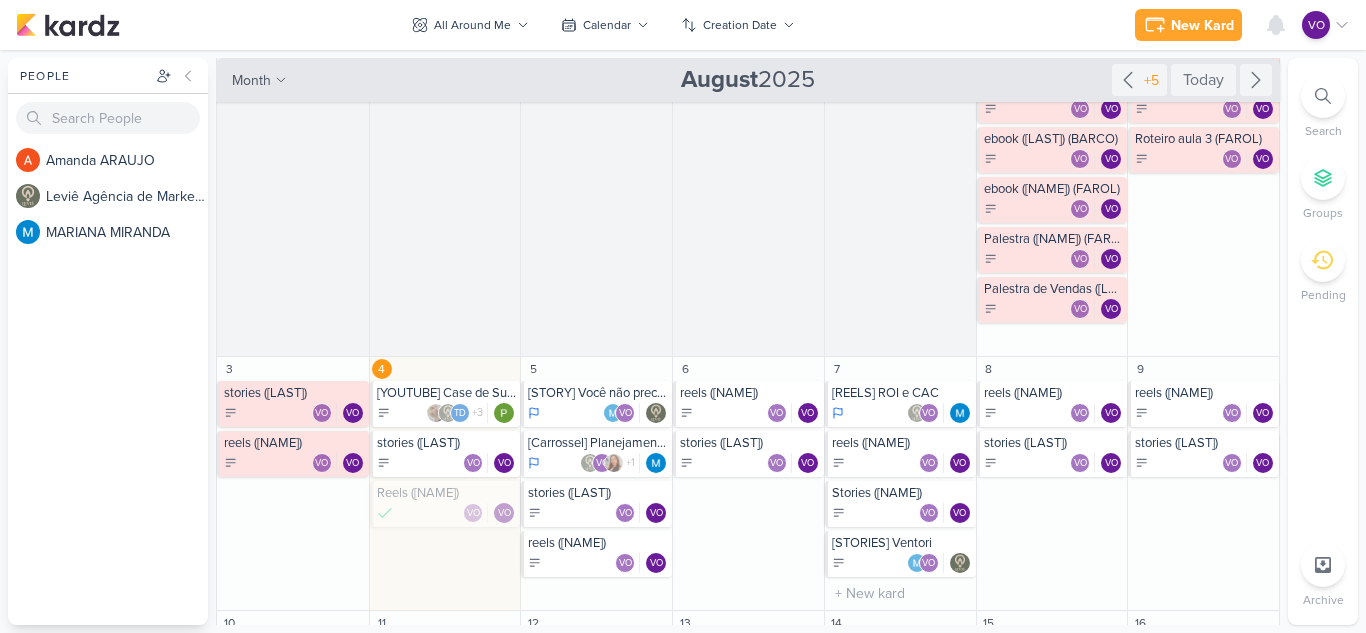 scroll, scrollTop: 300, scrollLeft: 0, axis: vertical 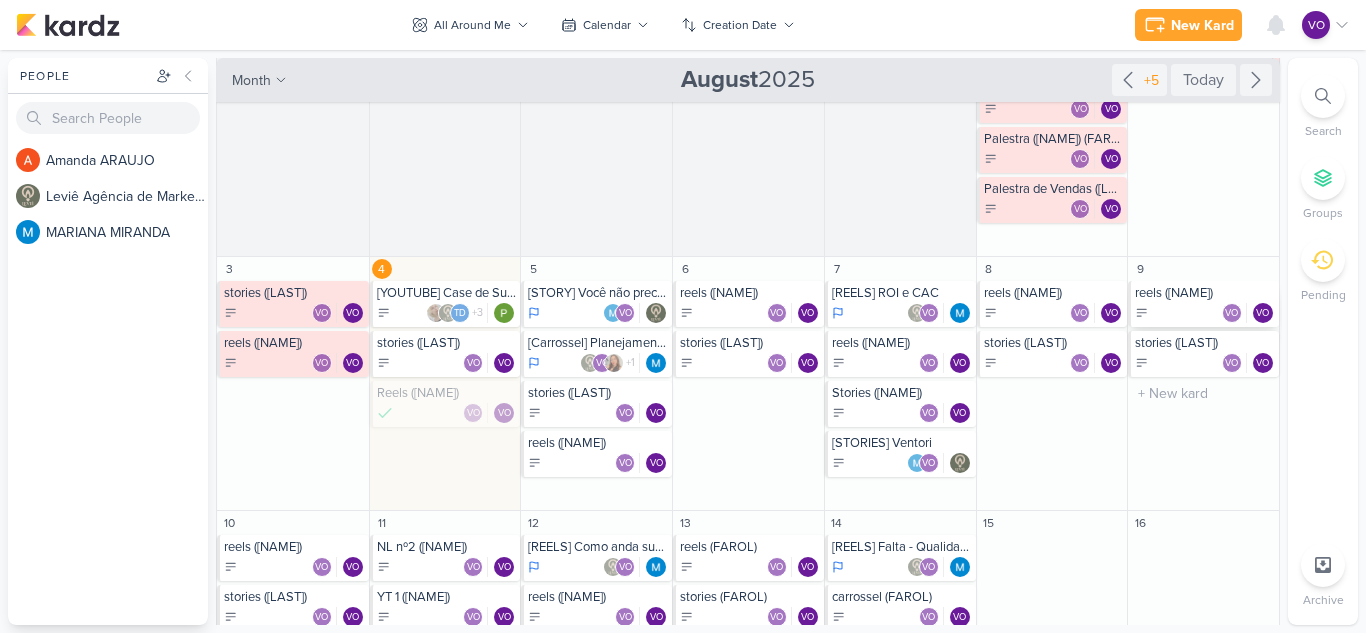 click on "VO
VO" at bounding box center [1205, 313] 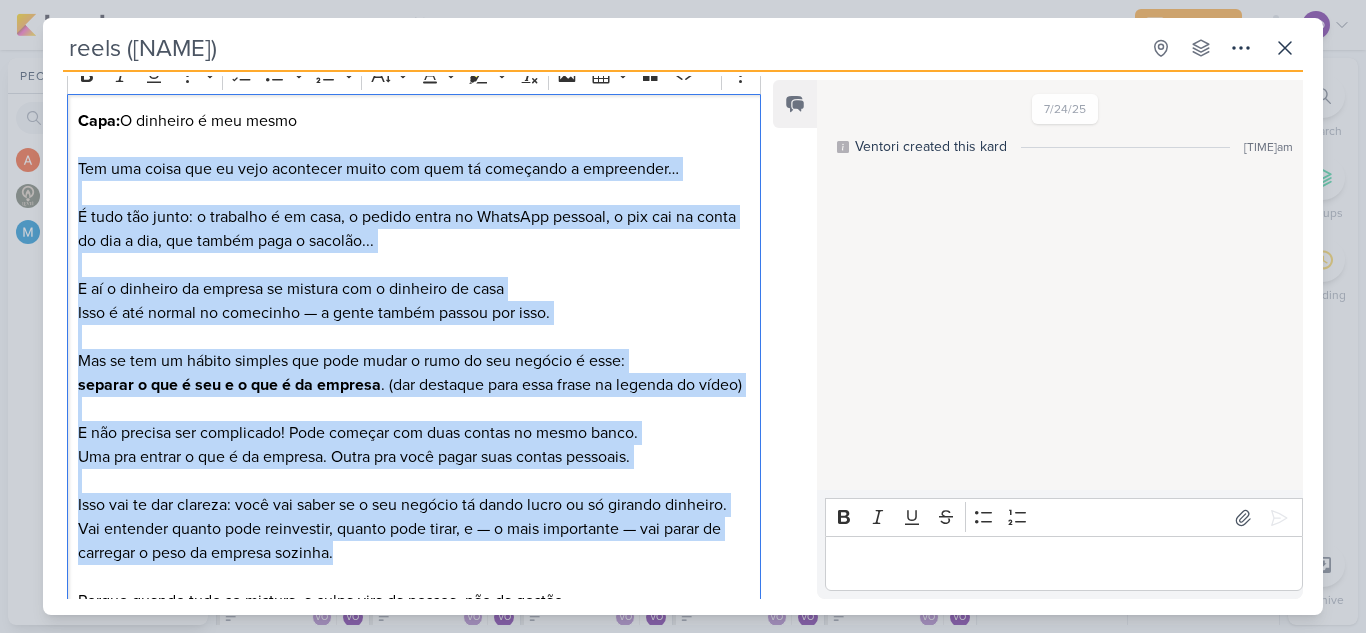 scroll, scrollTop: 317, scrollLeft: 0, axis: vertical 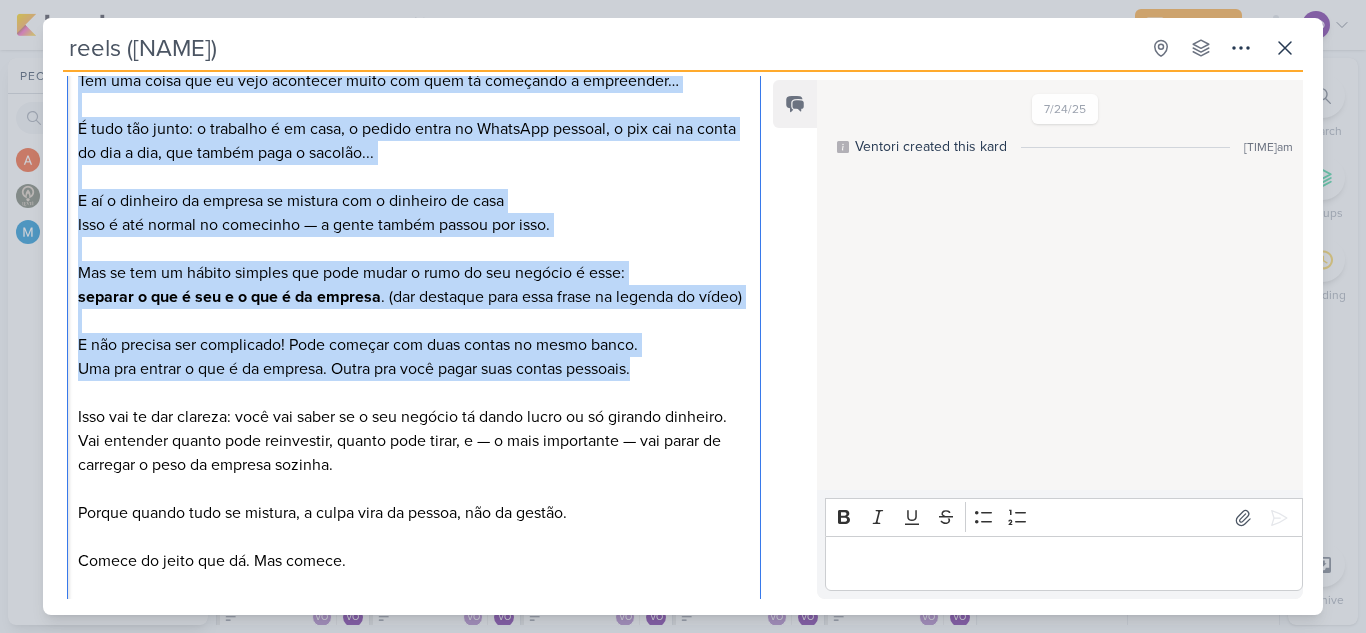 drag, startPoint x: 79, startPoint y: 393, endPoint x: 661, endPoint y: 379, distance: 582.16833 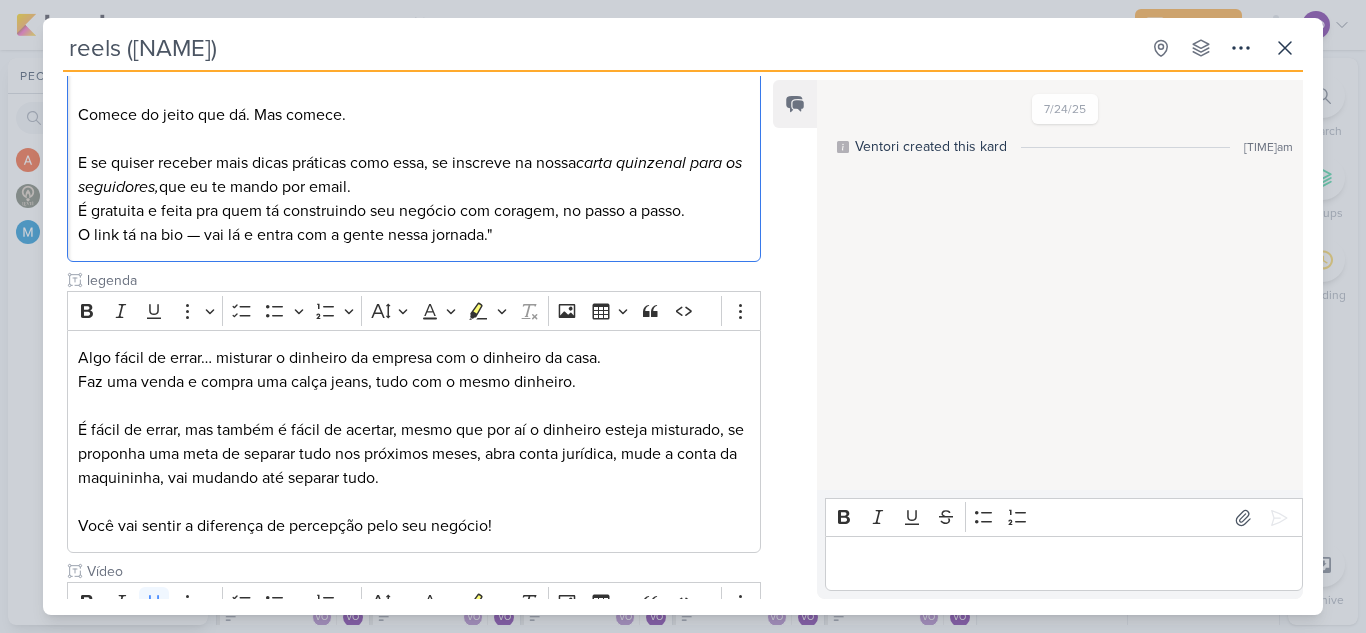 scroll, scrollTop: 998, scrollLeft: 0, axis: vertical 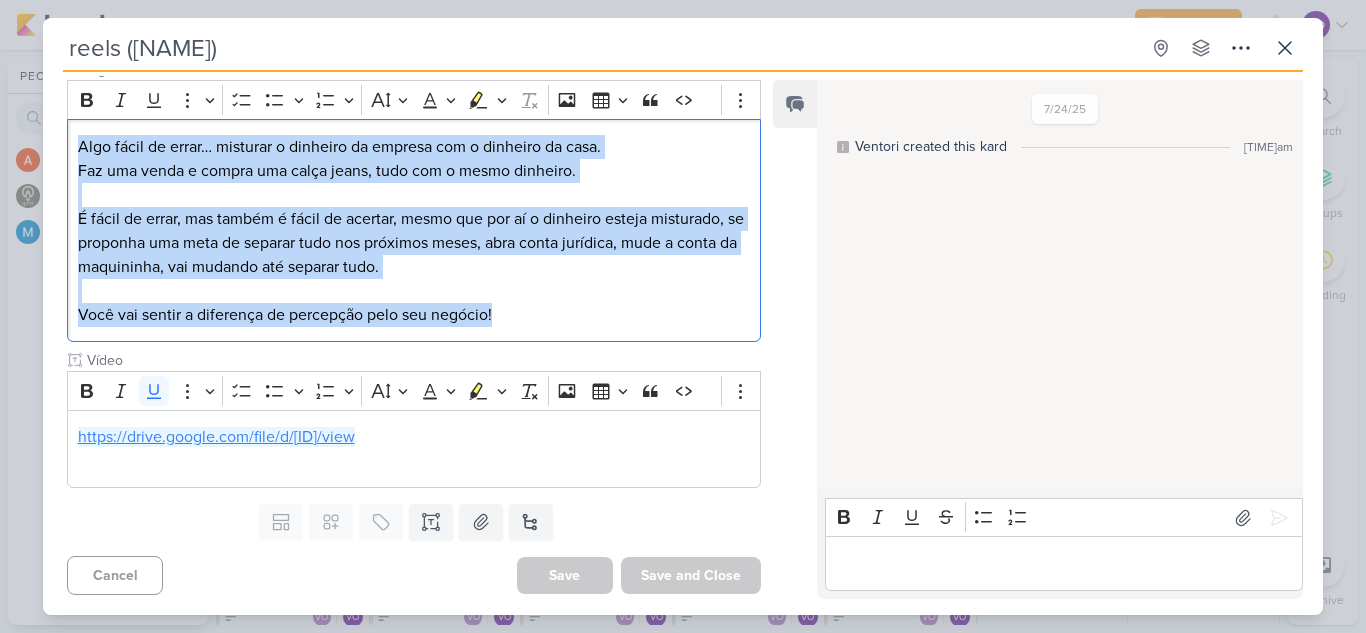 drag, startPoint x: 533, startPoint y: 322, endPoint x: 49, endPoint y: 130, distance: 520.69183 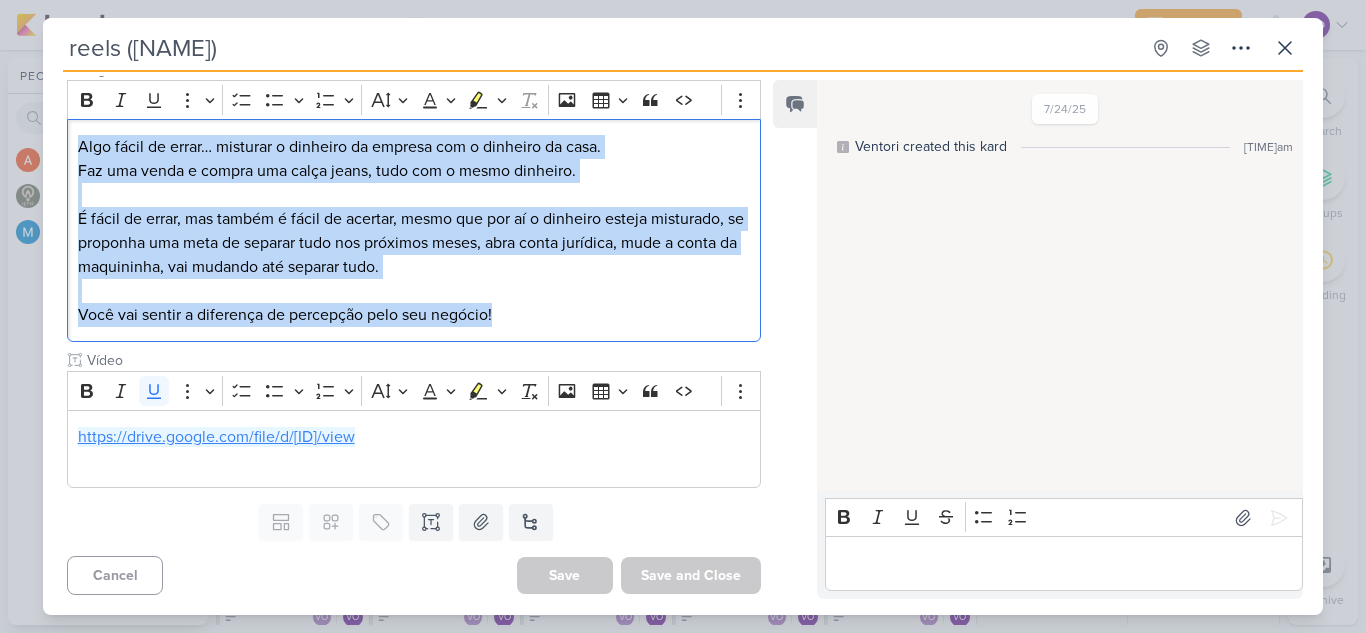 copy on "Algo fácil de errar… misturar o dinheiro da empresa com o dinheiro da casa. Faz uma venda e compra uma calça jeans, tudo com o mesmo dinheiro. É fácil de errar, mas também é fácil de acertar, mesmo que por aí o dinheiro esteja misturado, se proponha uma meta de separar tudo nos próximos meses, abra conta jurídica, mude a conta da maquininha, vai mudando até separar tudo. Você vai sentir a diferença de percepção pelo seu negócio!" 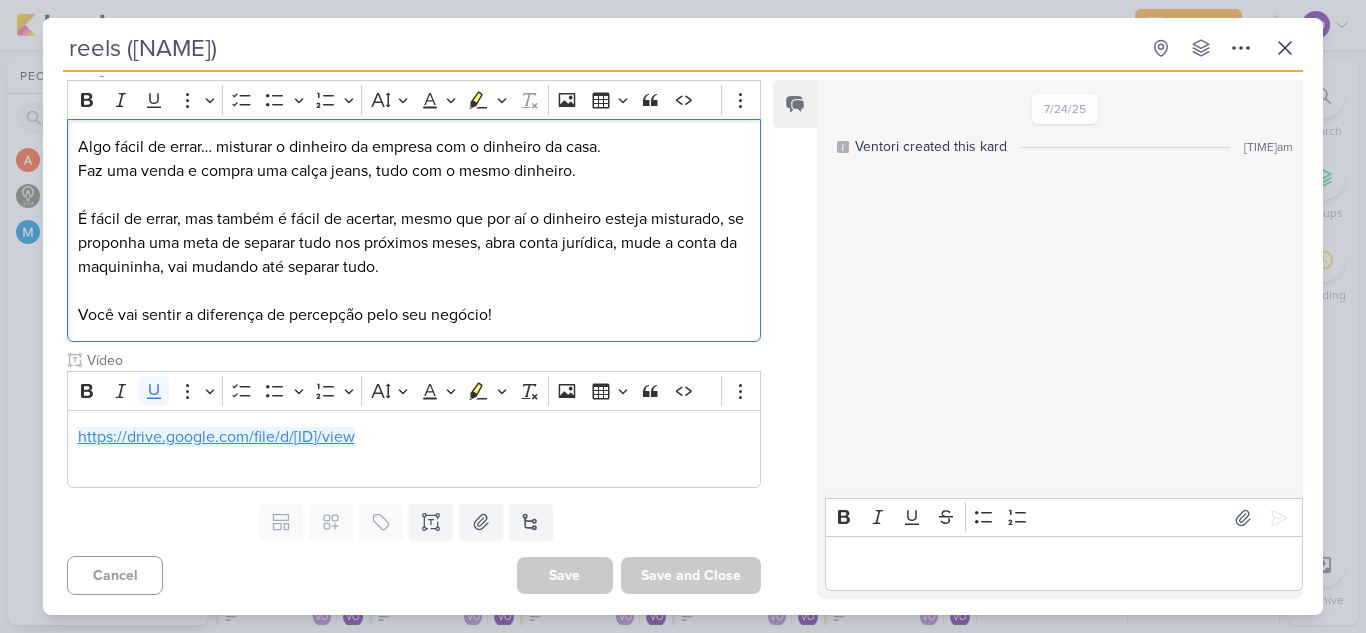 click at bounding box center [1063, 564] 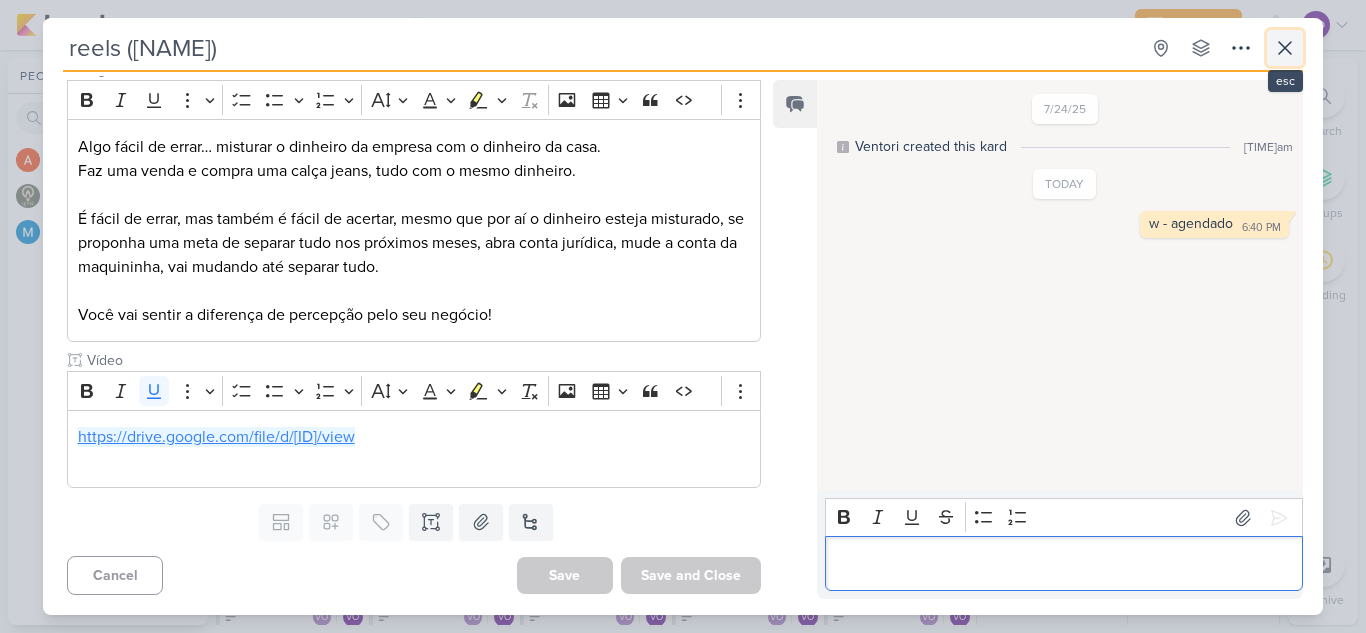 click 